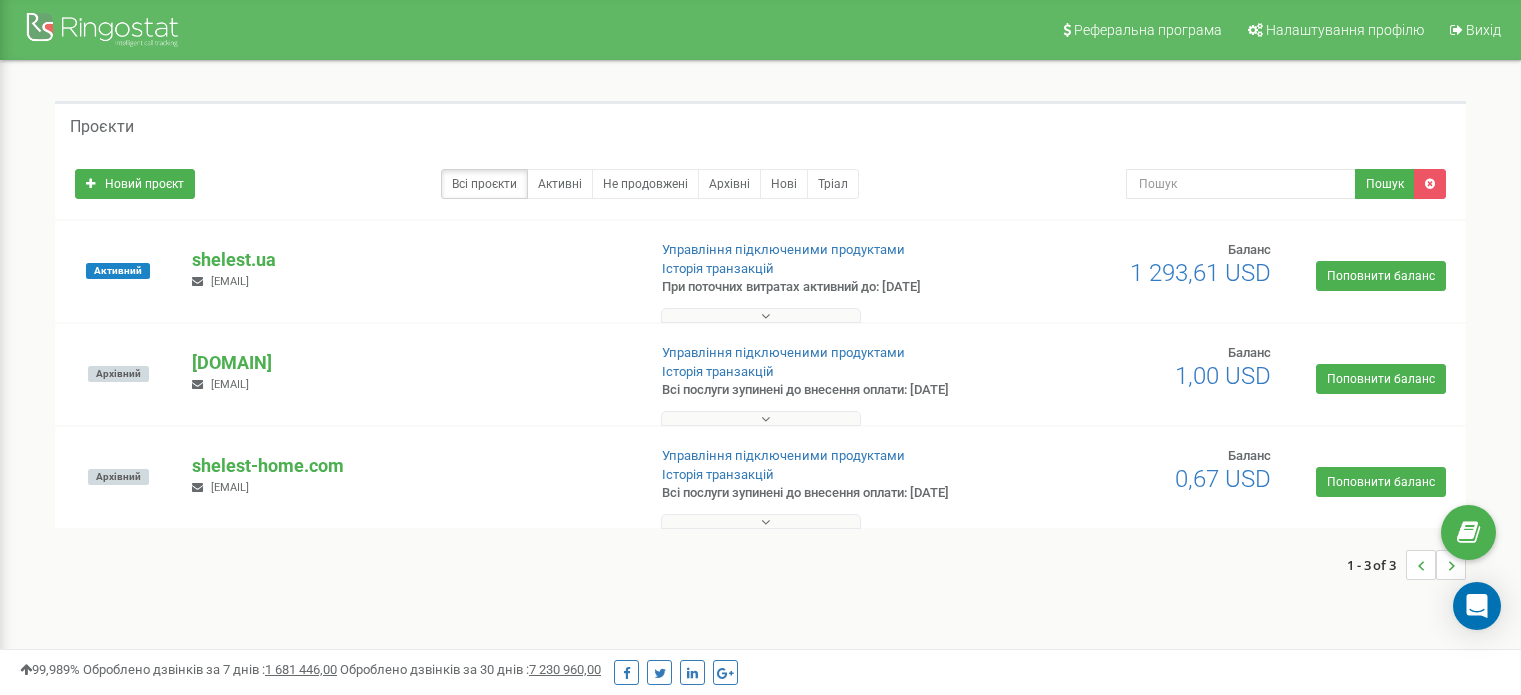 scroll, scrollTop: 0, scrollLeft: 0, axis: both 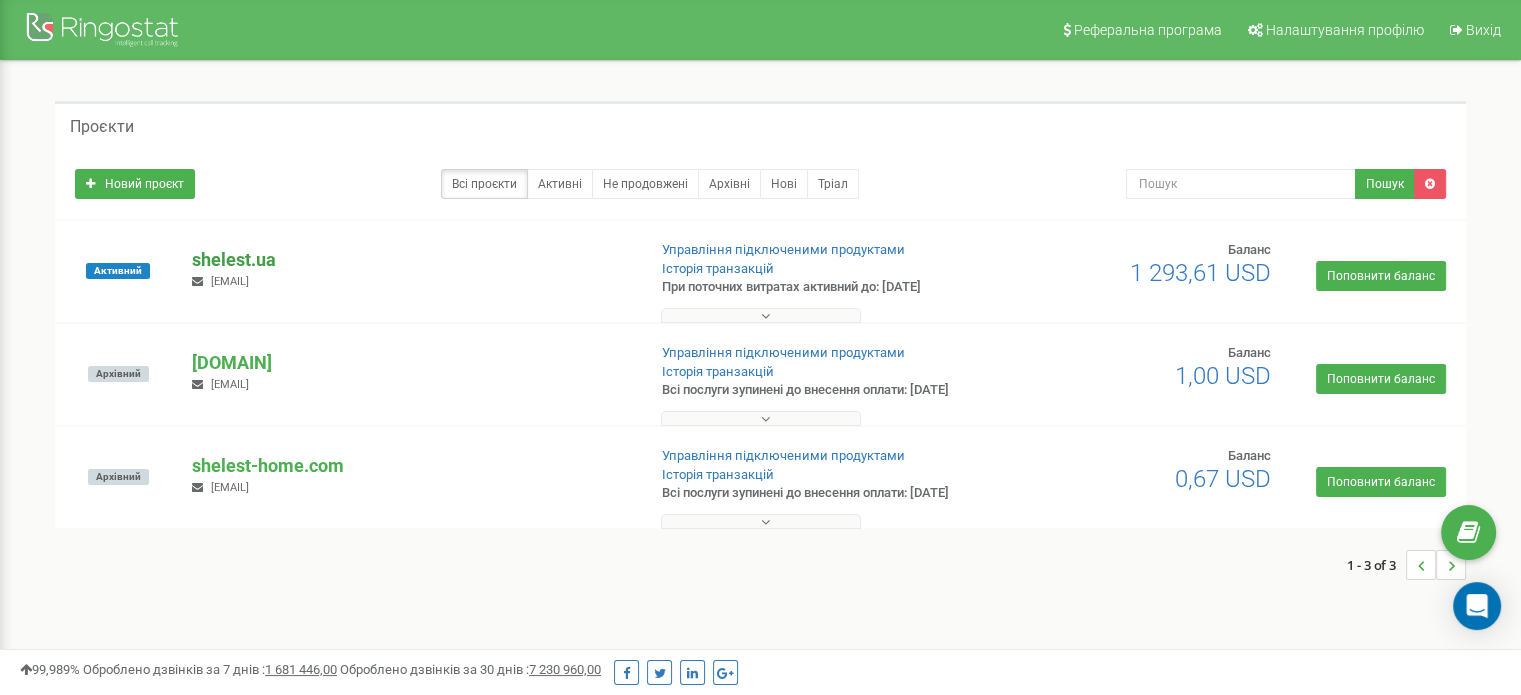 click on "shelest.ua" at bounding box center (410, 260) 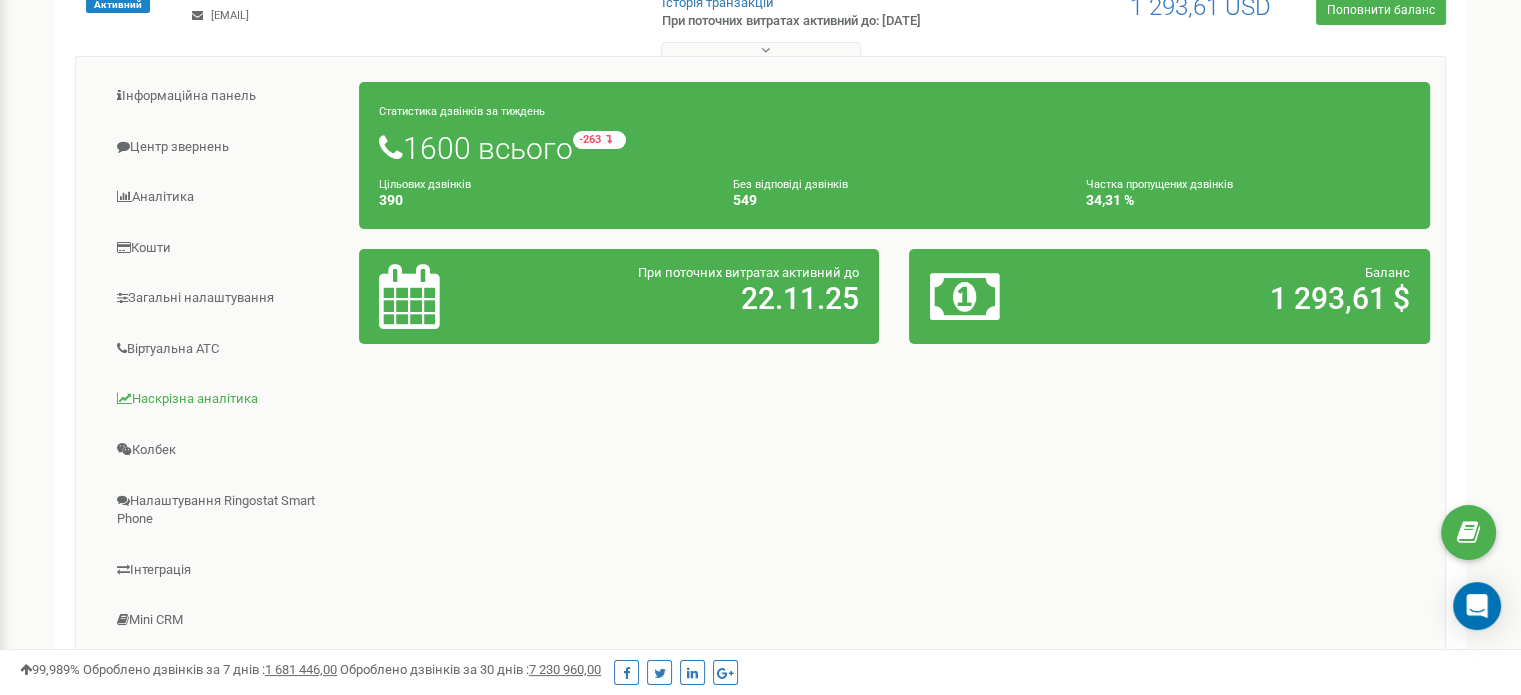 scroll, scrollTop: 300, scrollLeft: 0, axis: vertical 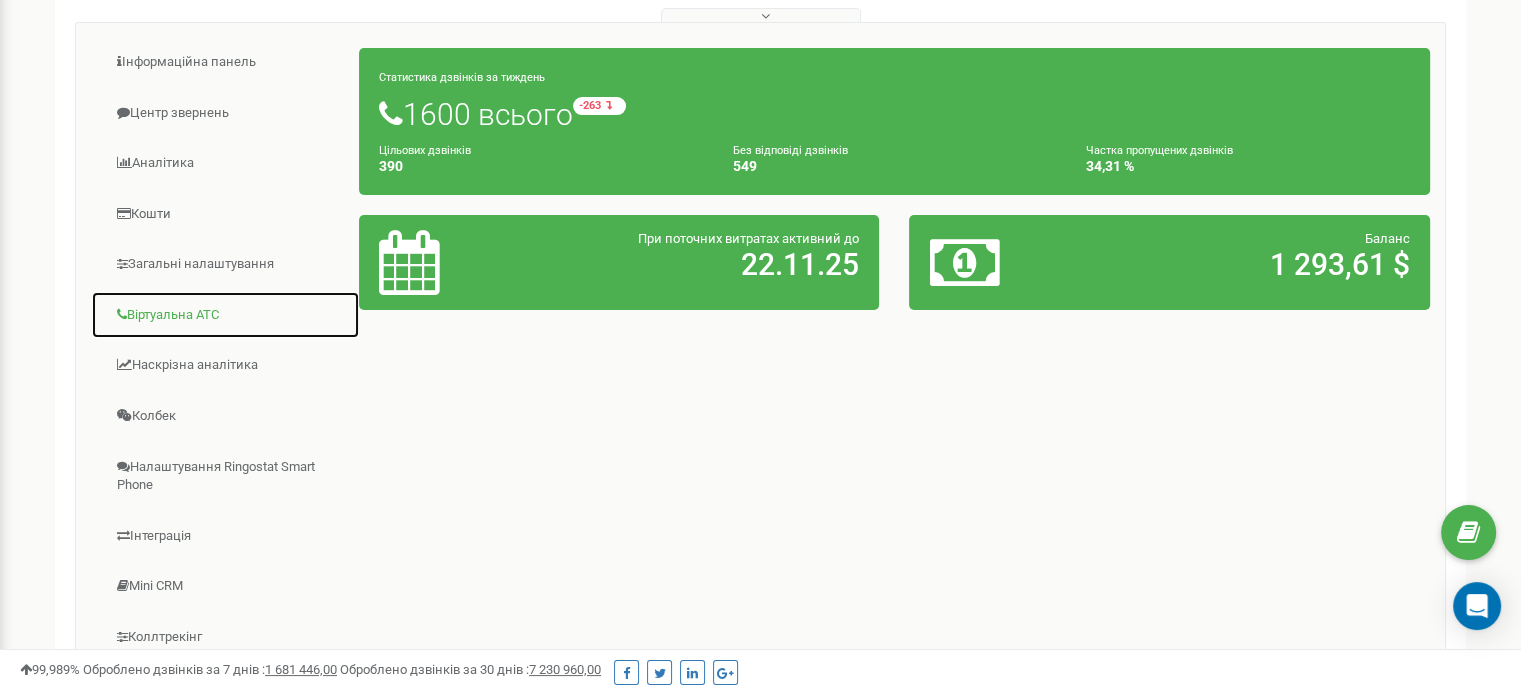 click on "Віртуальна АТС" at bounding box center (225, 315) 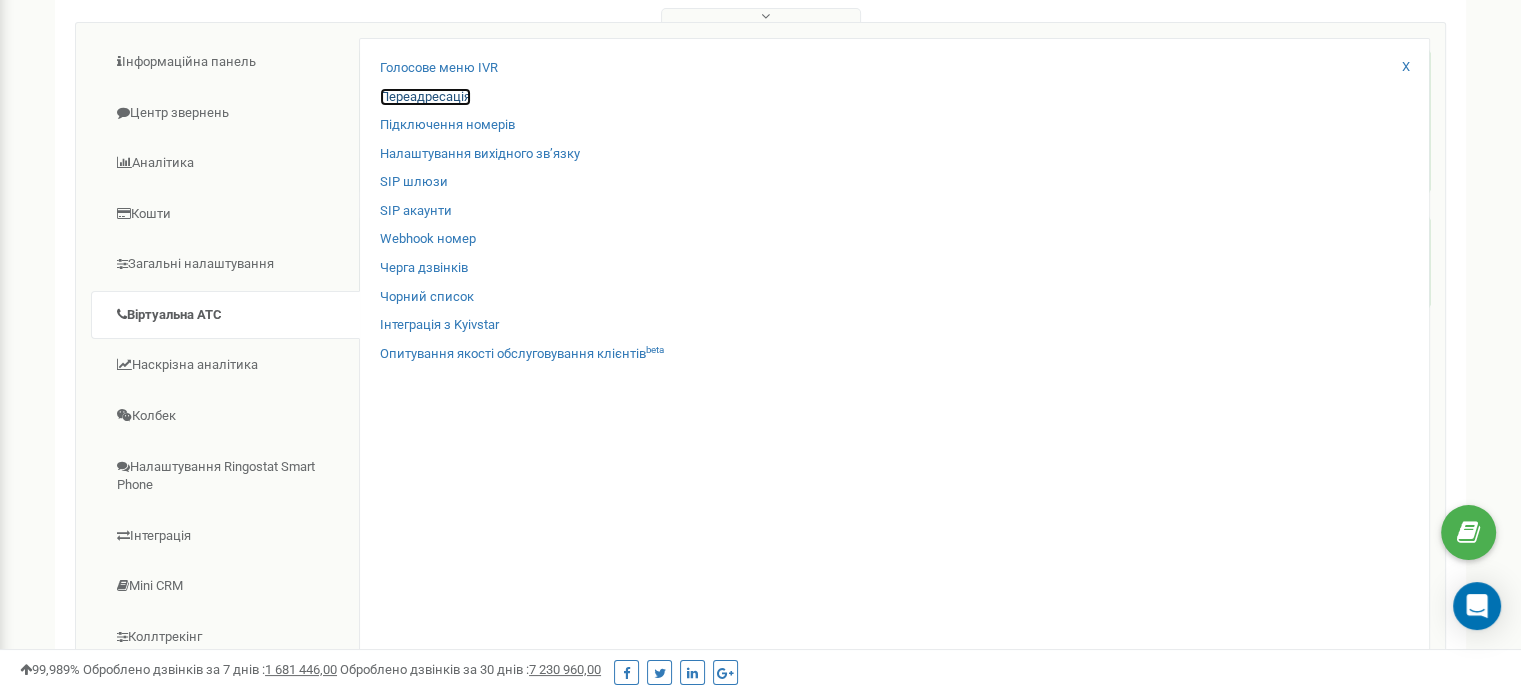 click on "Переадресація" at bounding box center (425, 97) 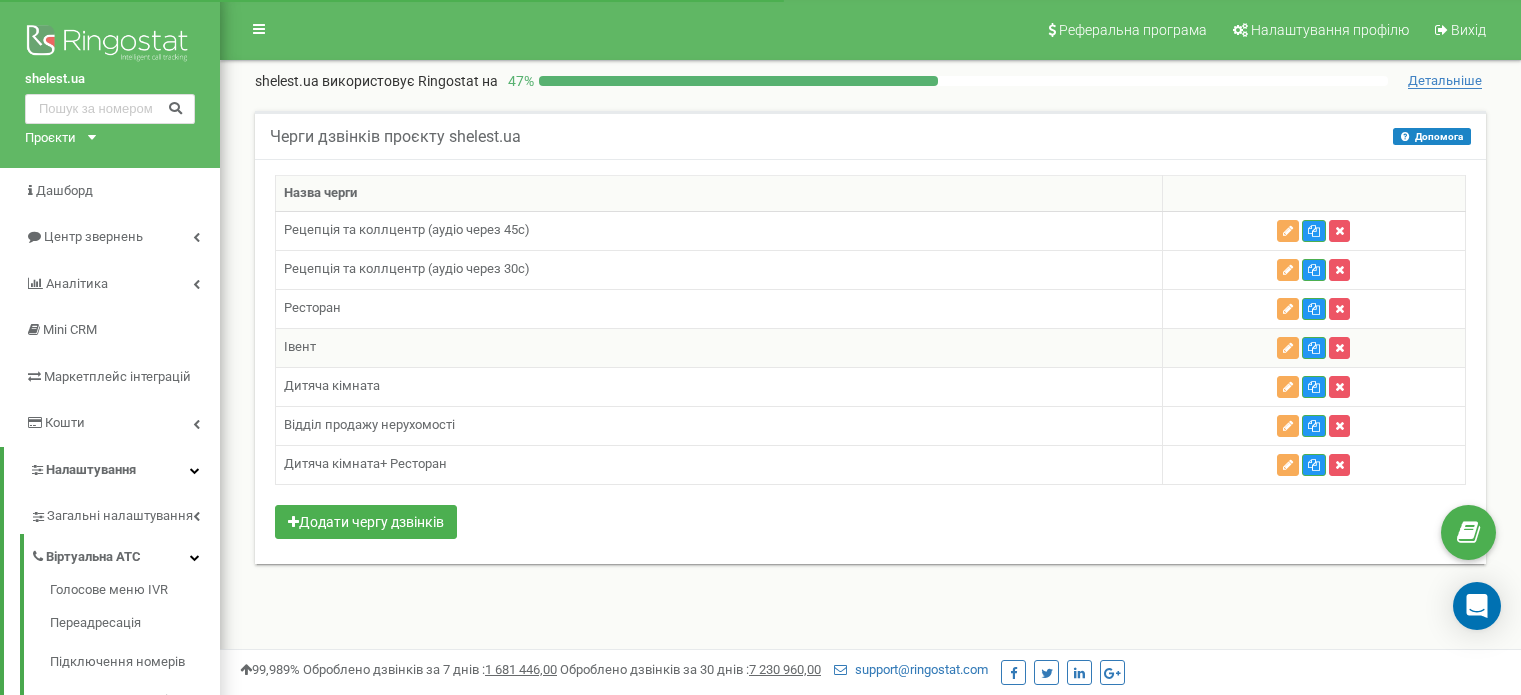 scroll, scrollTop: 0, scrollLeft: 0, axis: both 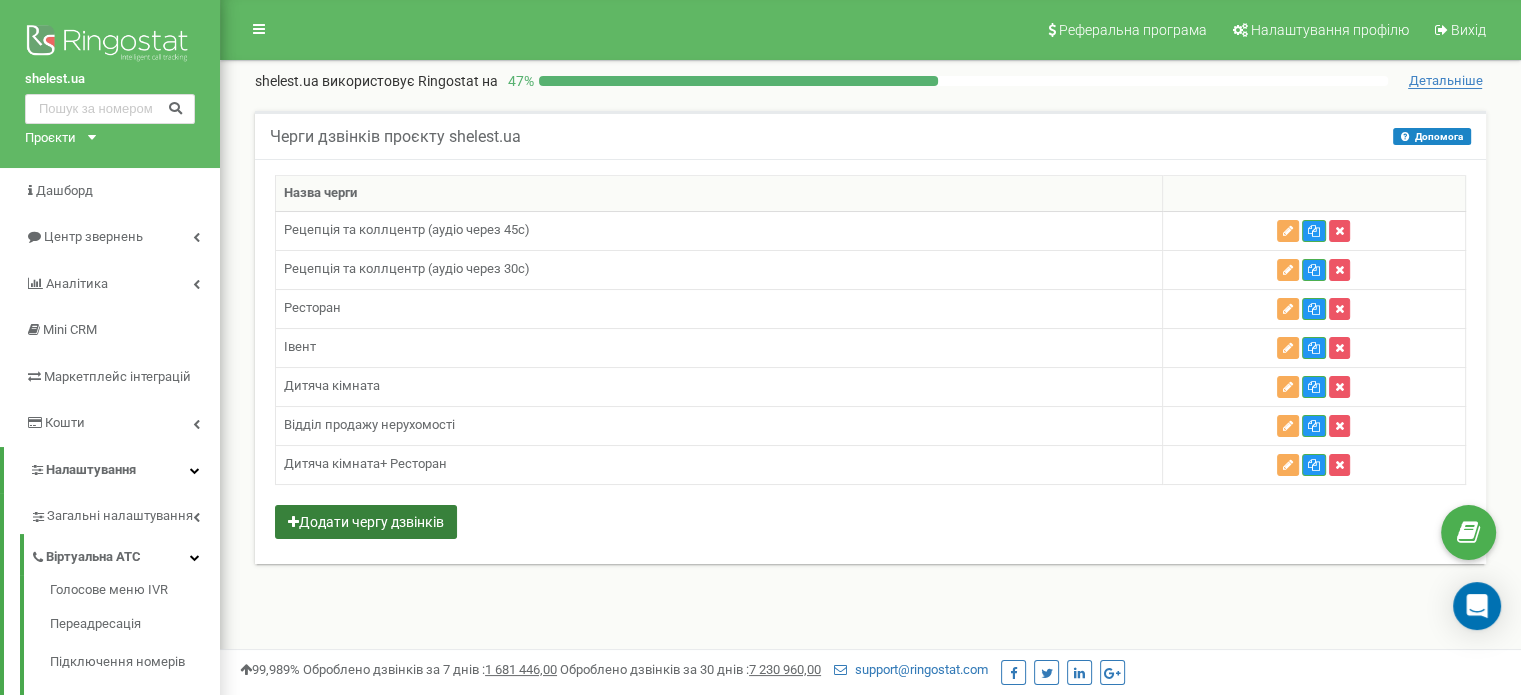 click on "Додати чергу дзвінків" at bounding box center (366, 522) 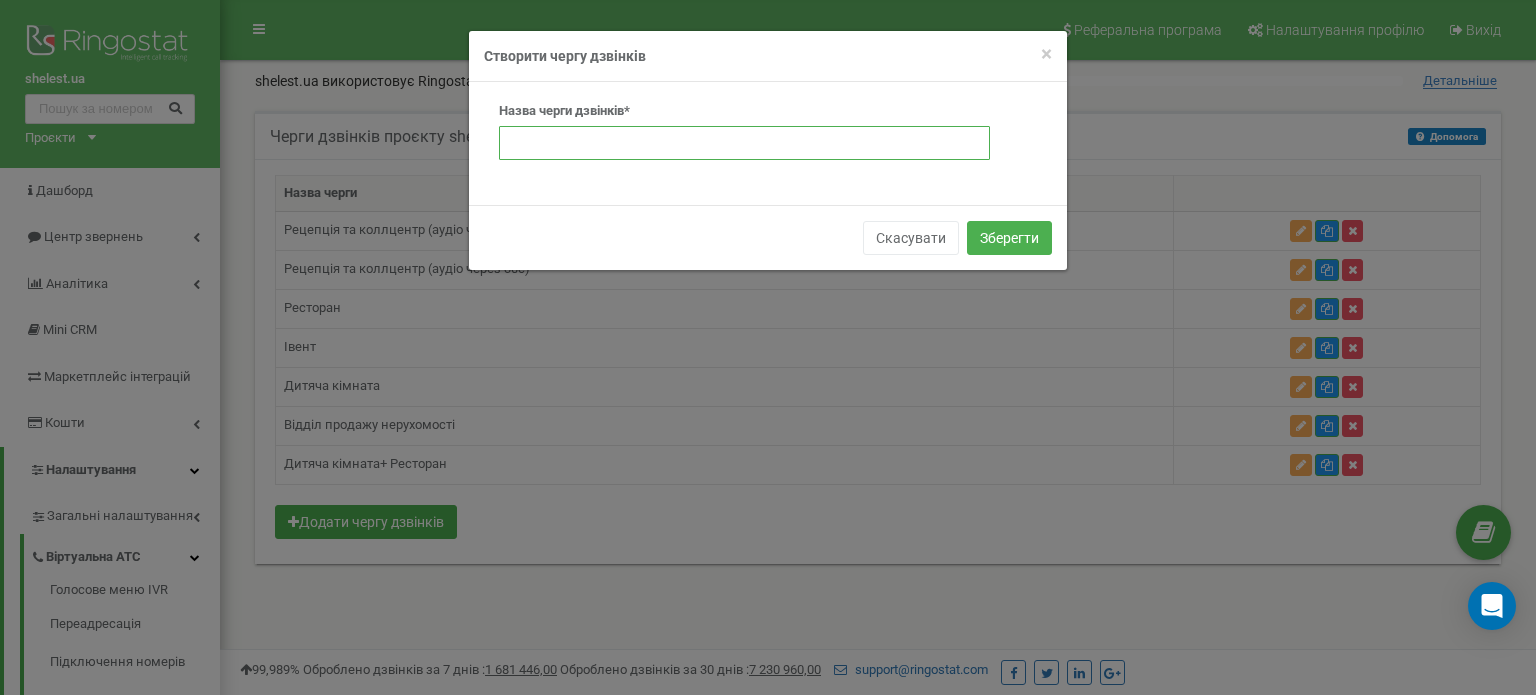 click at bounding box center [744, 143] 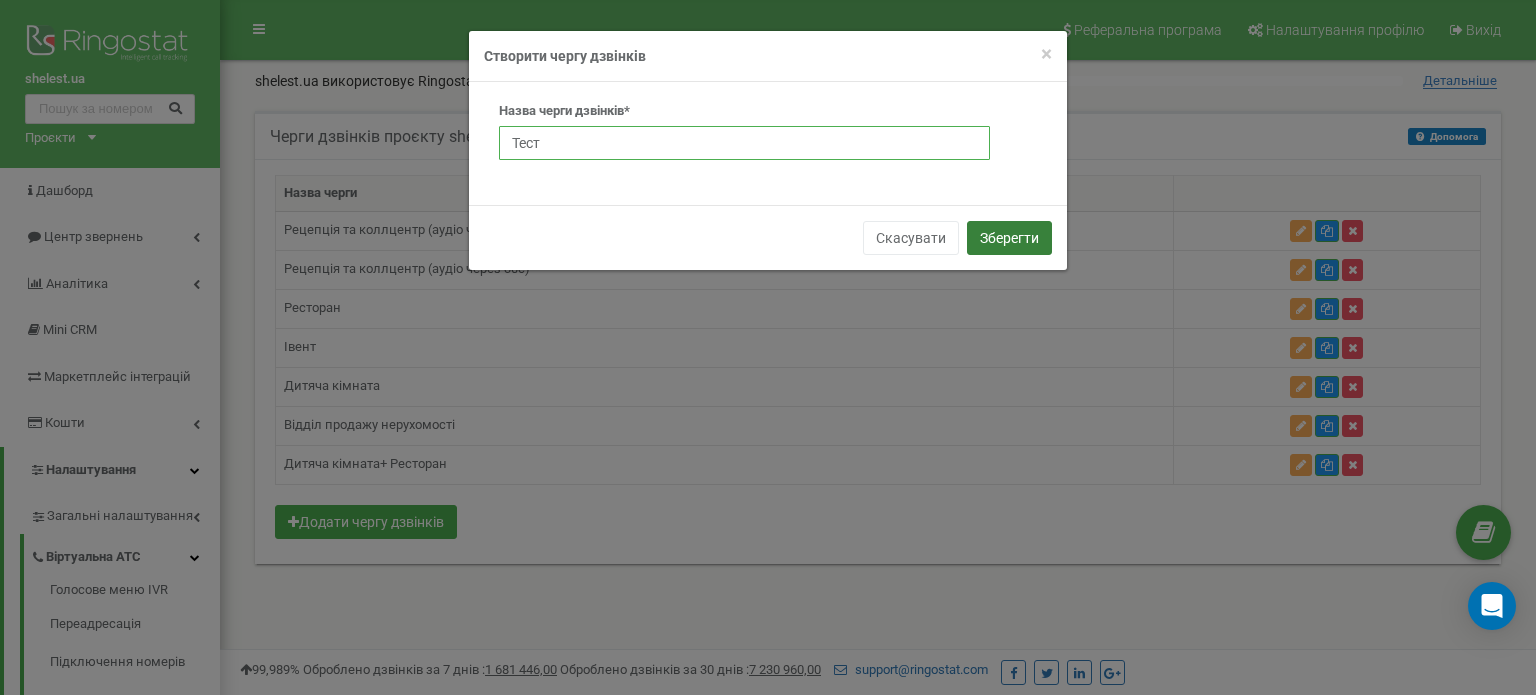 type on "Тест" 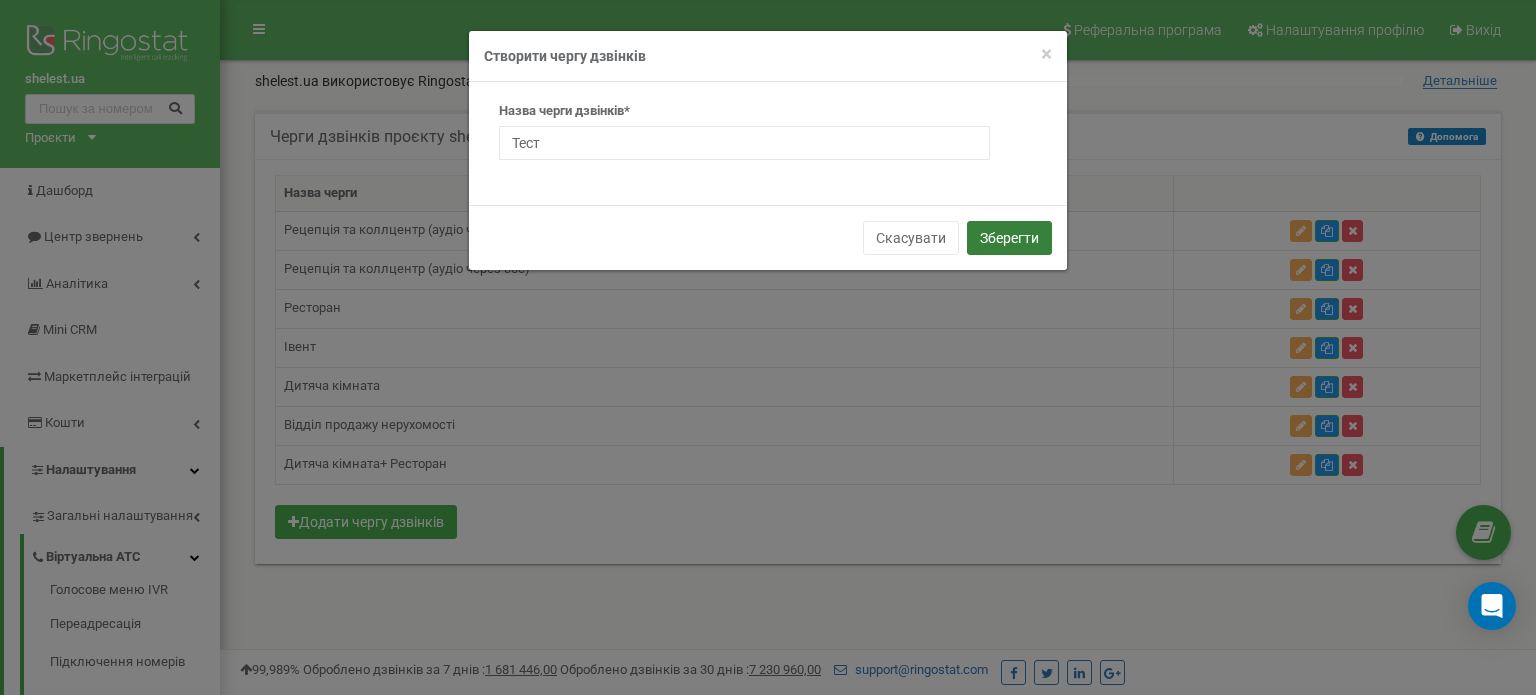 click on "Зберегти" at bounding box center (1009, 238) 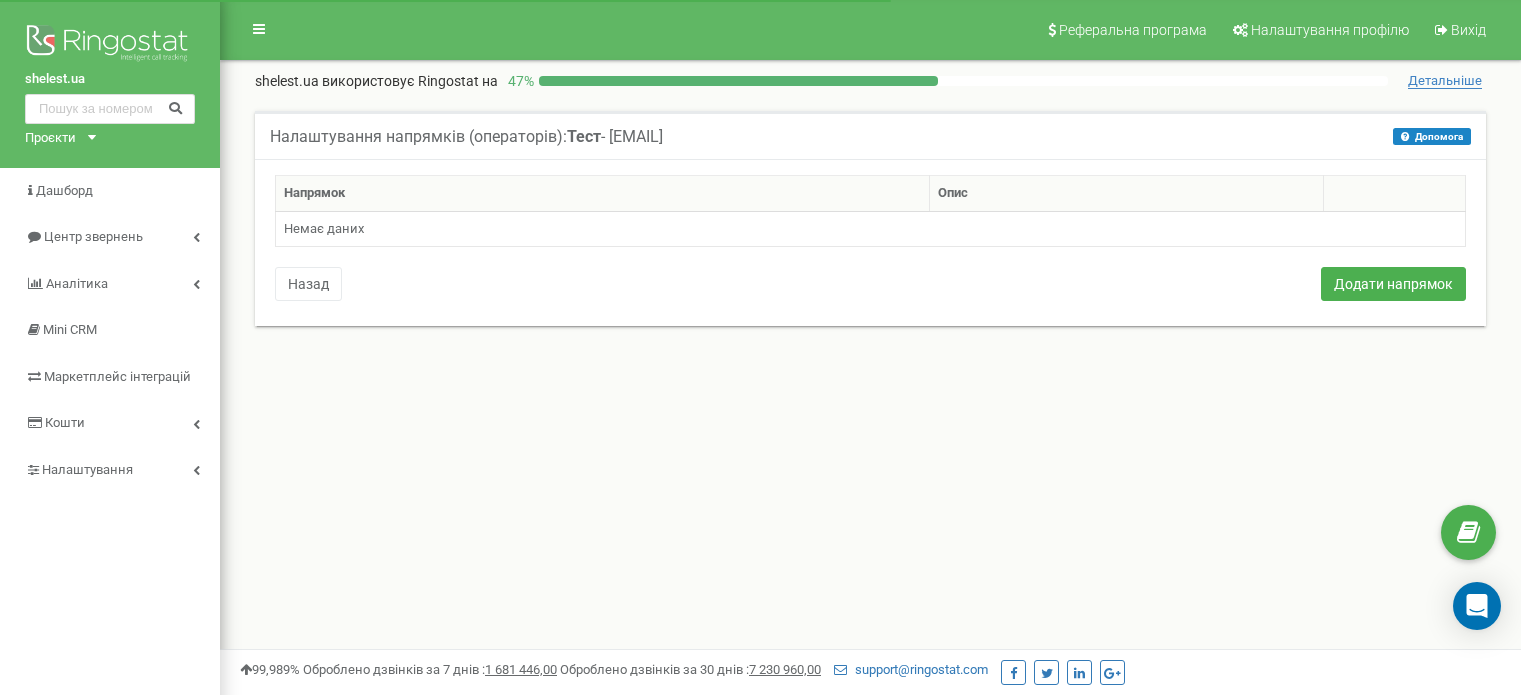 scroll, scrollTop: 0, scrollLeft: 0, axis: both 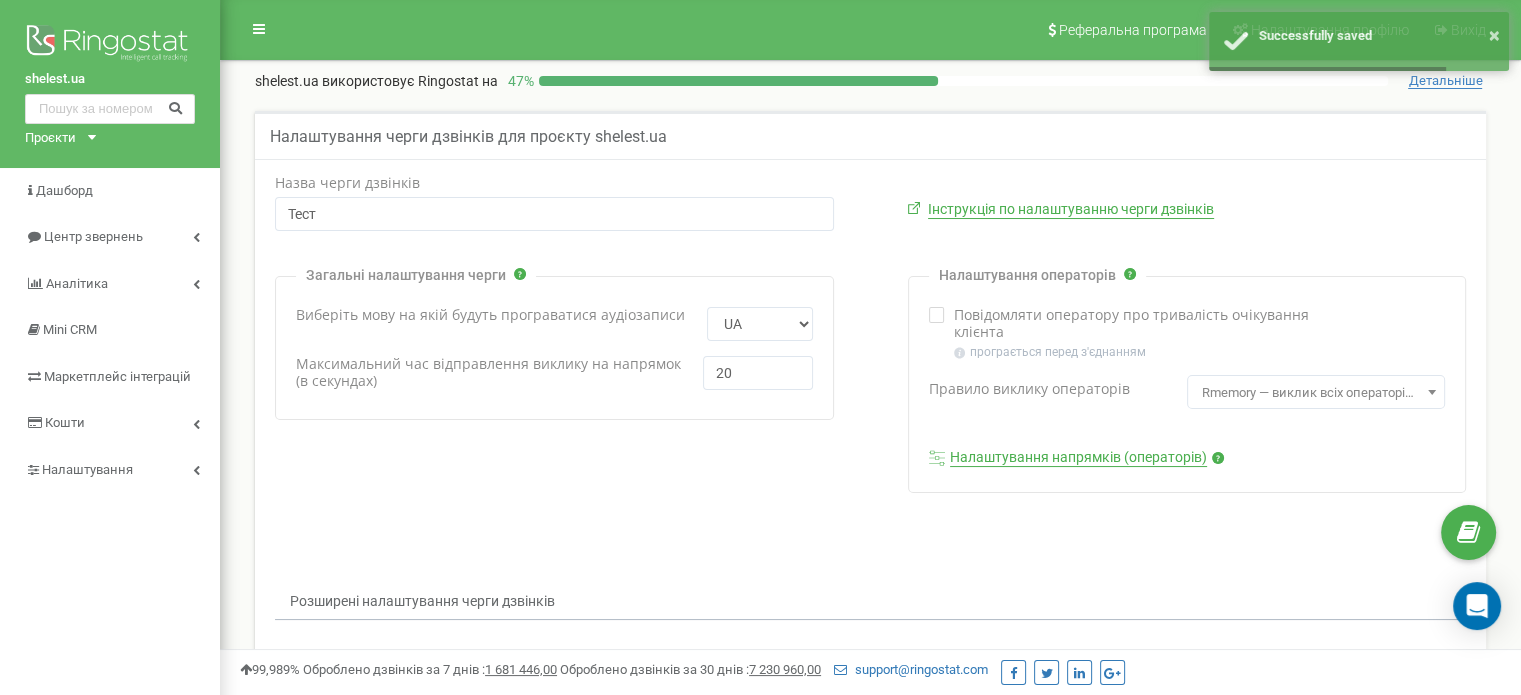 click on "Налаштування напрямків (операторів)" at bounding box center [1078, 458] 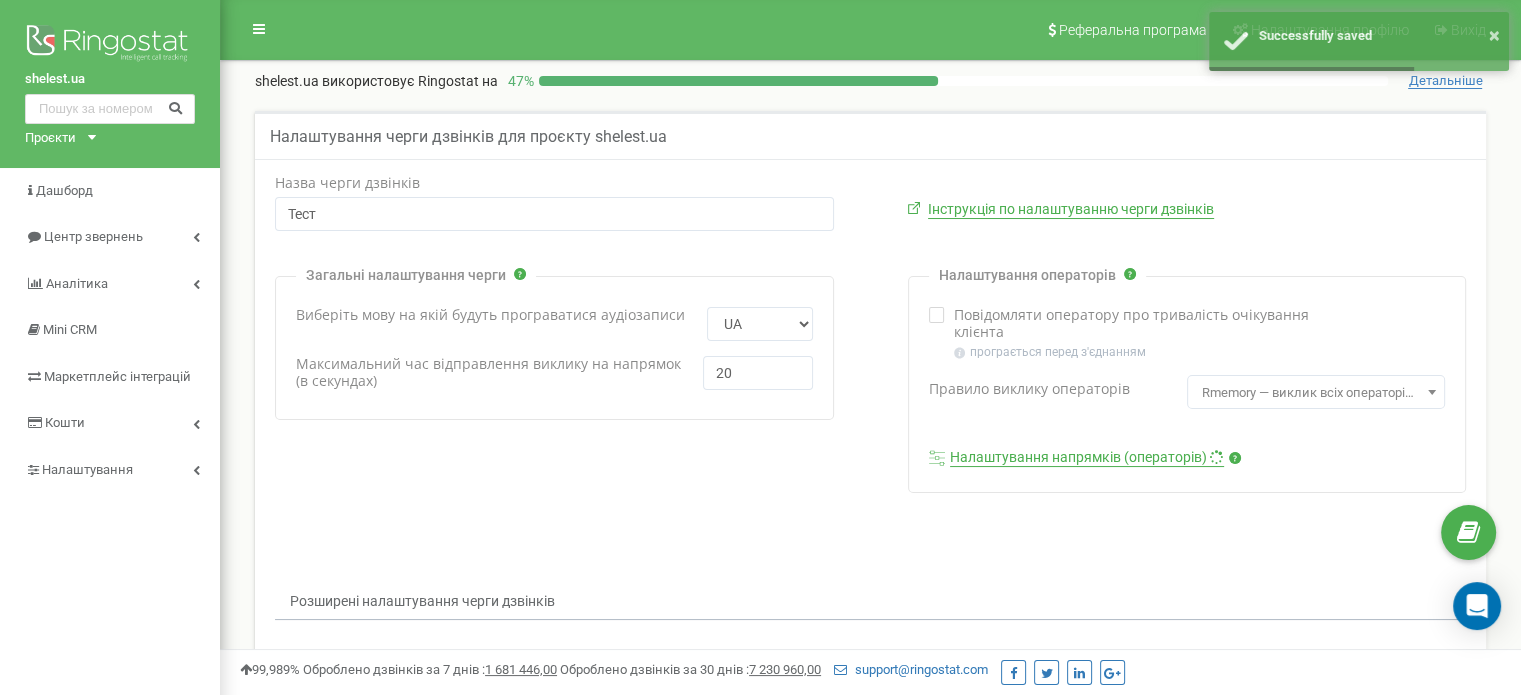 click on "Налаштування напрямків (операторів)" at bounding box center (1087, 458) 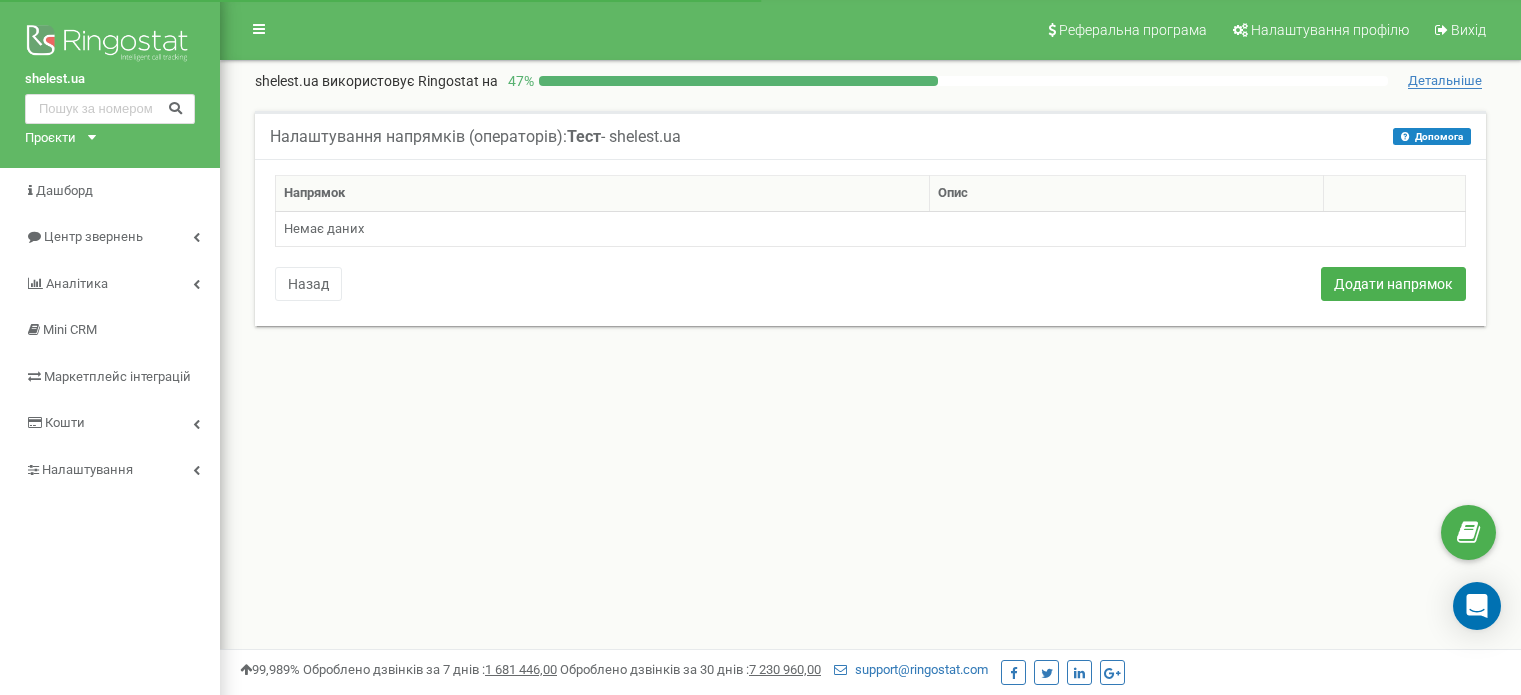 scroll, scrollTop: 0, scrollLeft: 0, axis: both 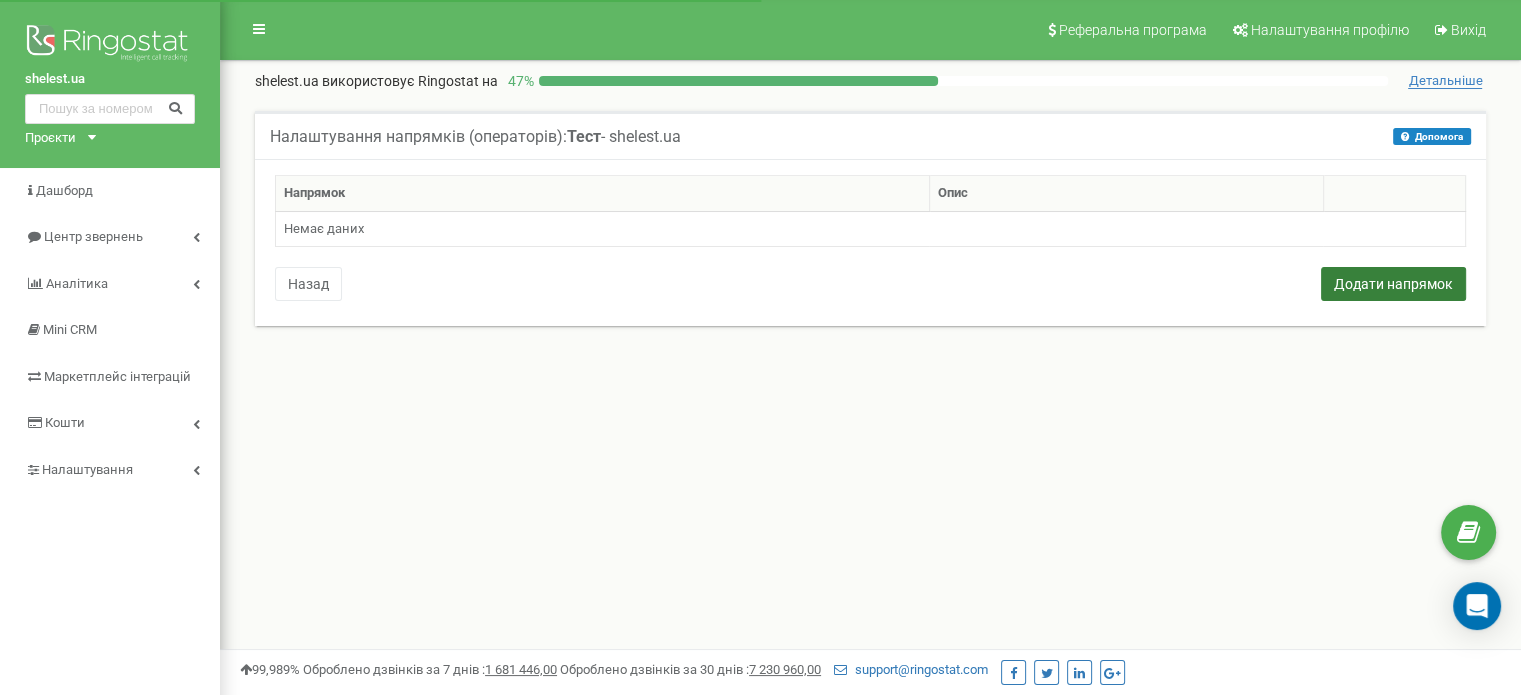 click on "Додати напрямок" at bounding box center (1393, 284) 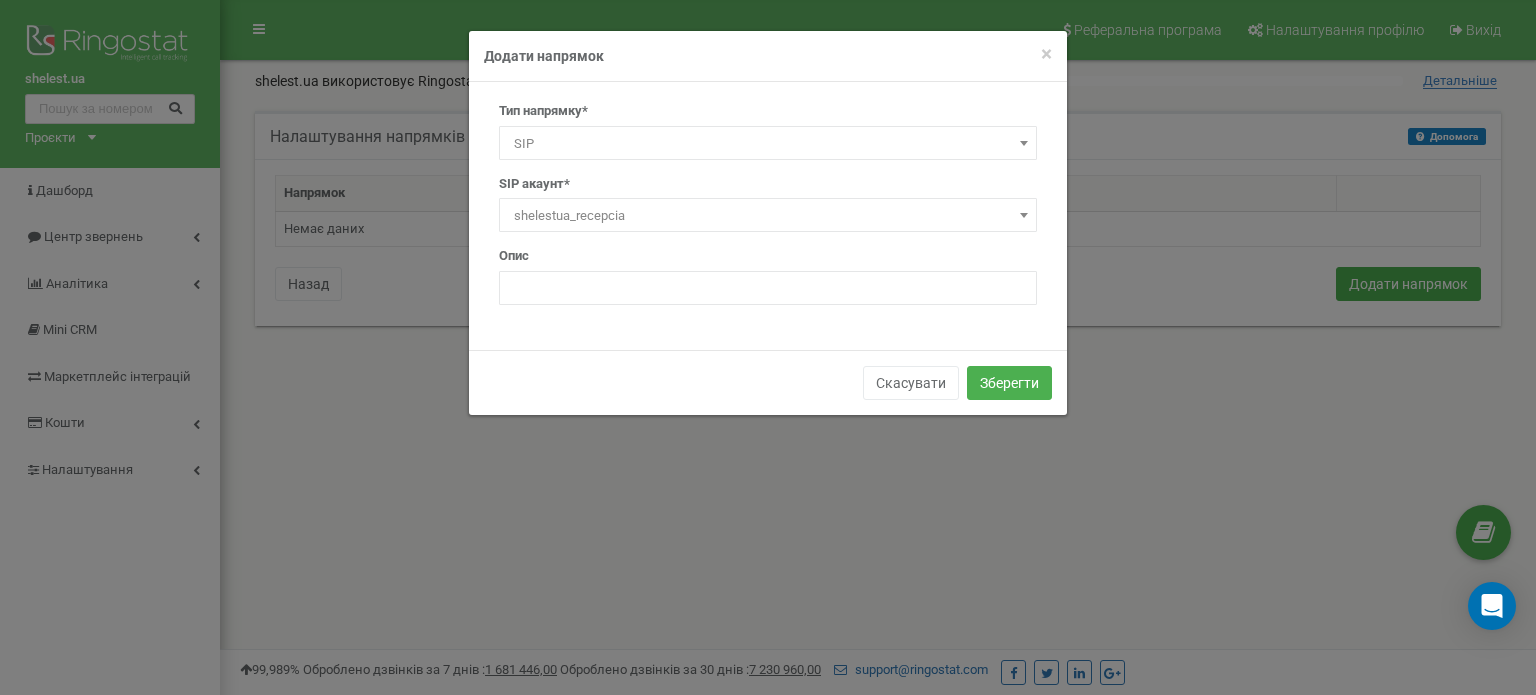 click on "SIP" at bounding box center [768, 144] 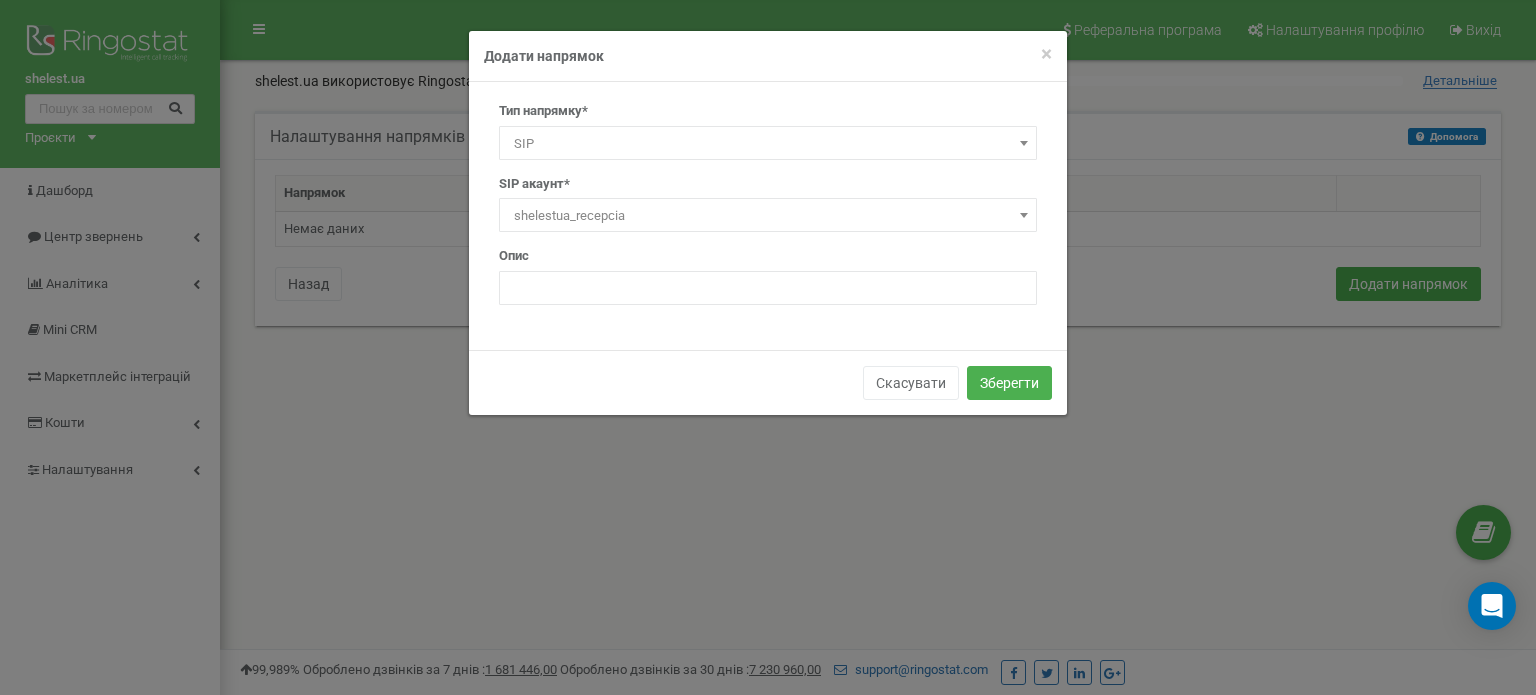 click on "Скасувати
Зберегти" at bounding box center (768, 382) 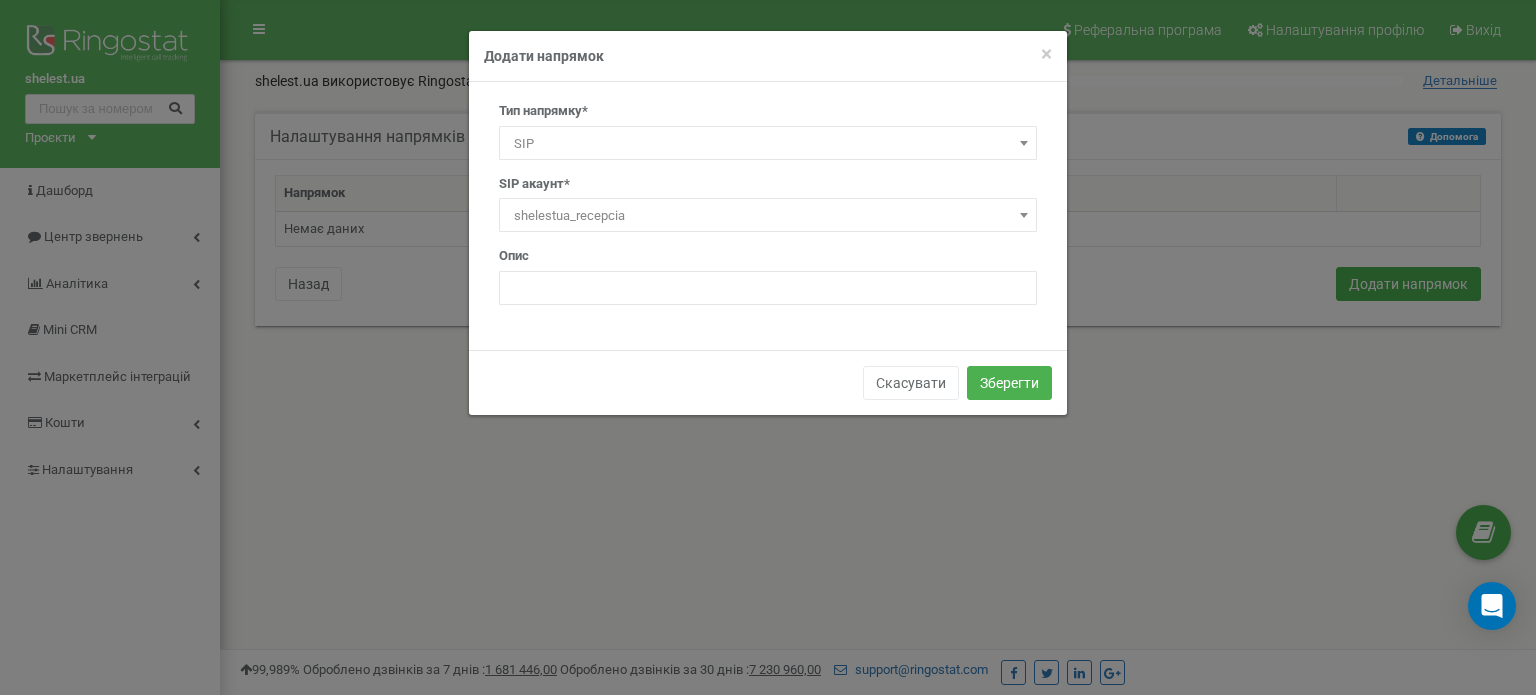 click on "shelestua_recepcia" at bounding box center [768, 216] 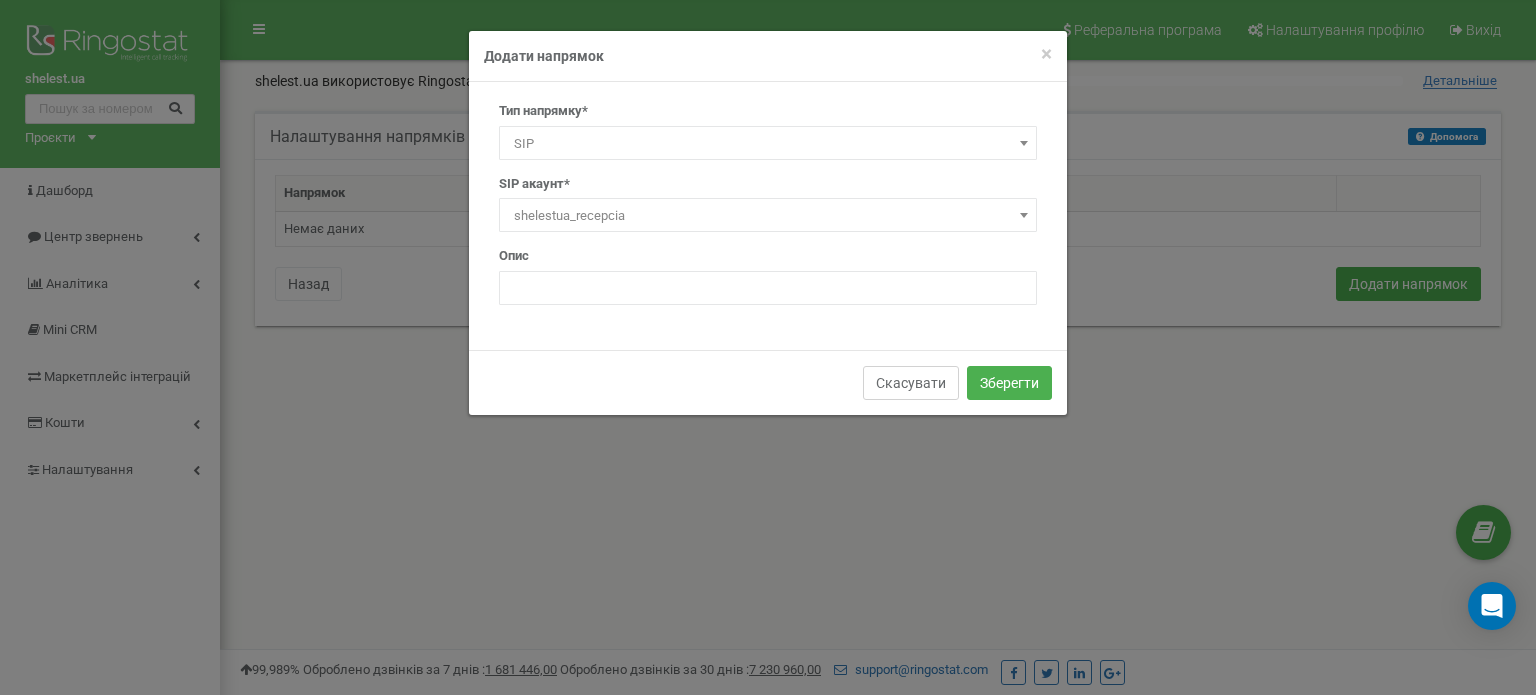 click on "Скасувати" at bounding box center (911, 383) 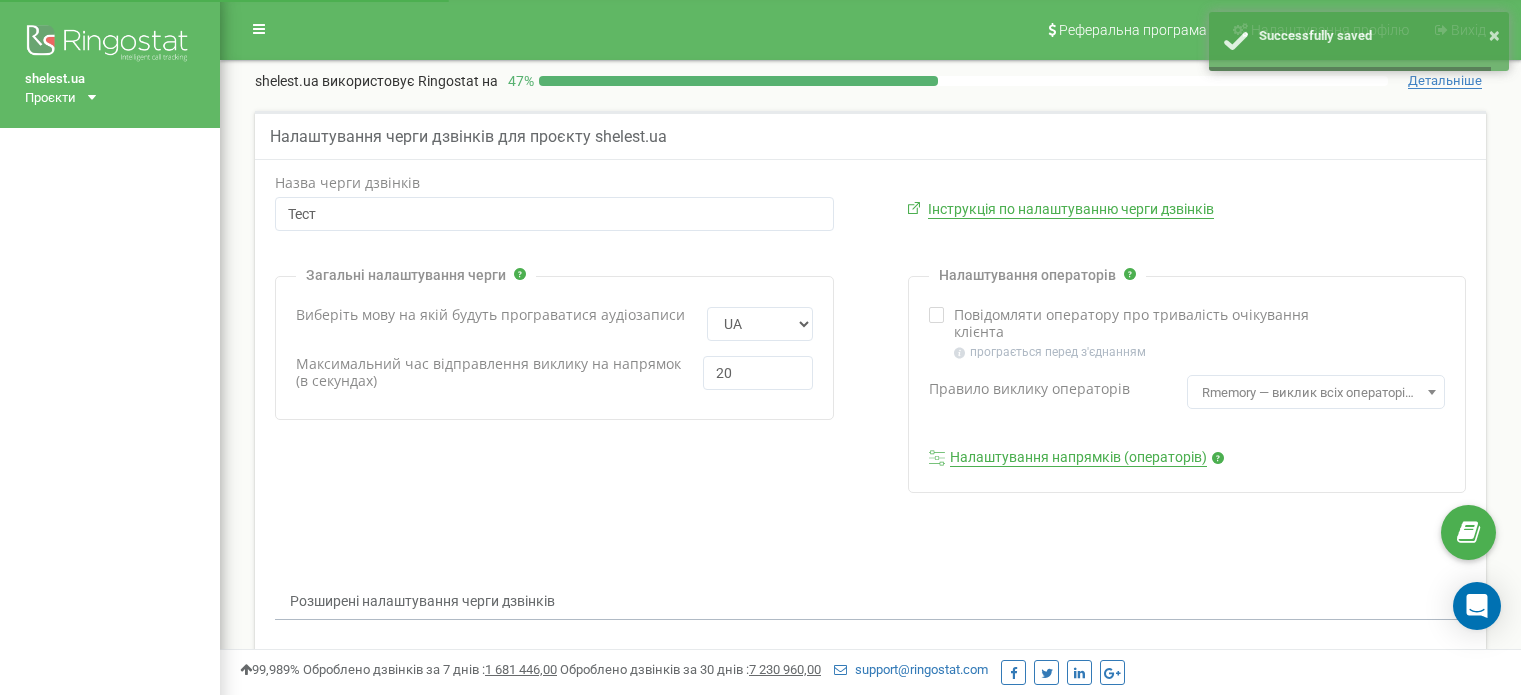 scroll, scrollTop: 0, scrollLeft: 0, axis: both 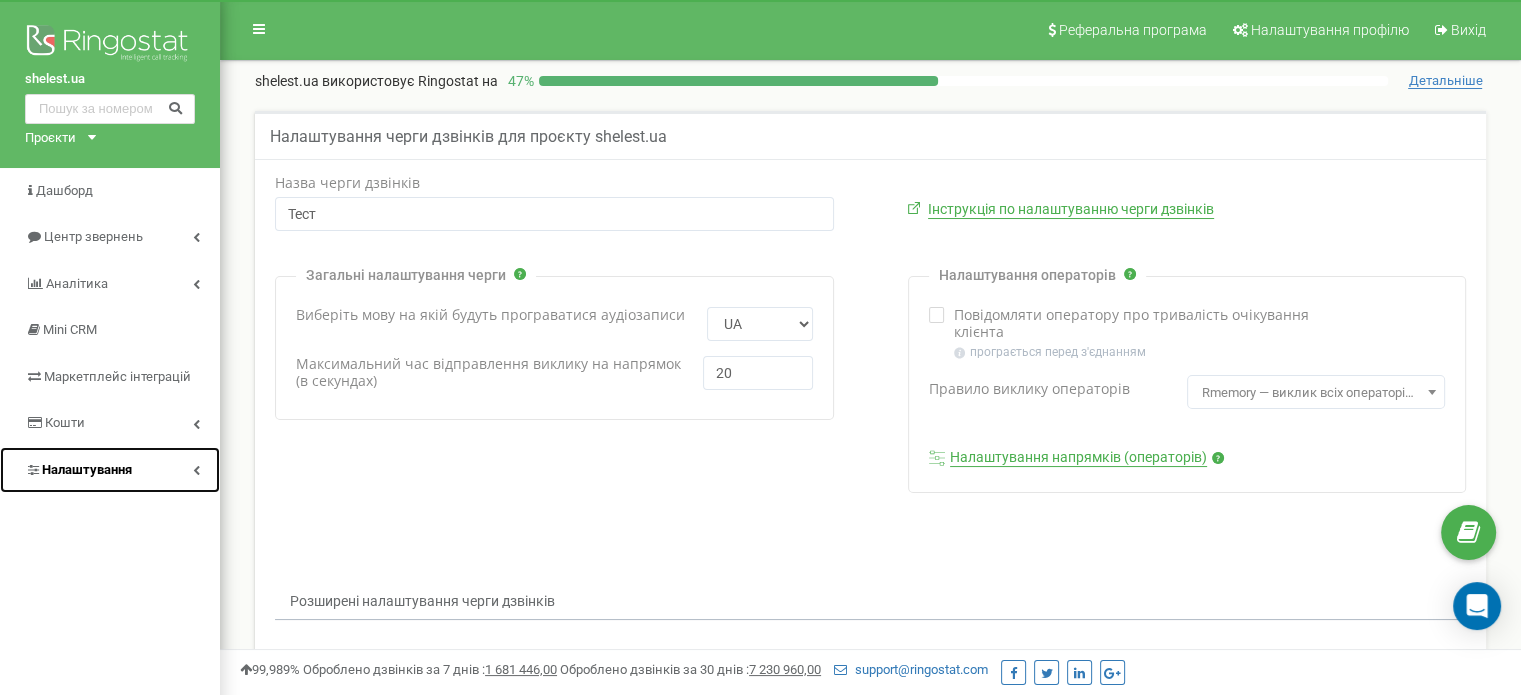 click on "Налаштування" at bounding box center (87, 469) 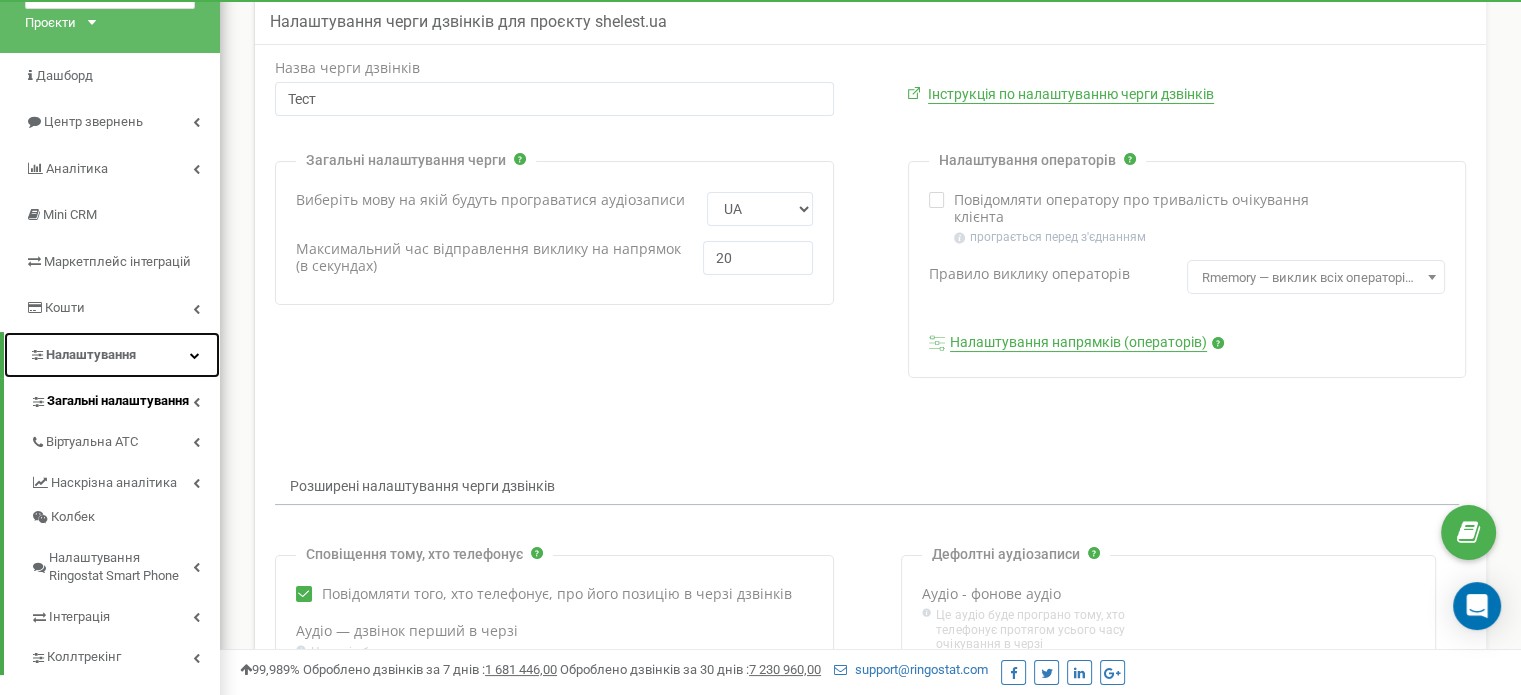 scroll, scrollTop: 200, scrollLeft: 0, axis: vertical 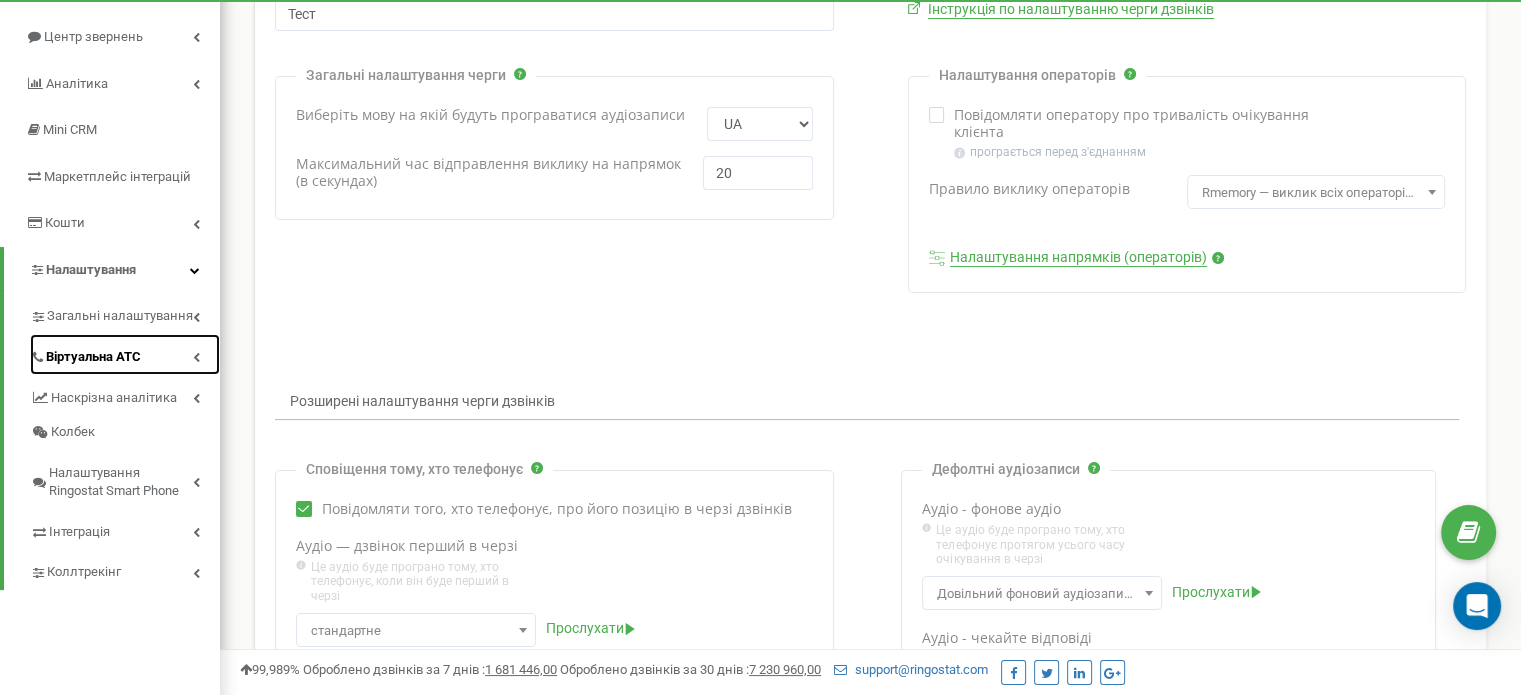 click on "Віртуальна АТС" at bounding box center [125, 354] 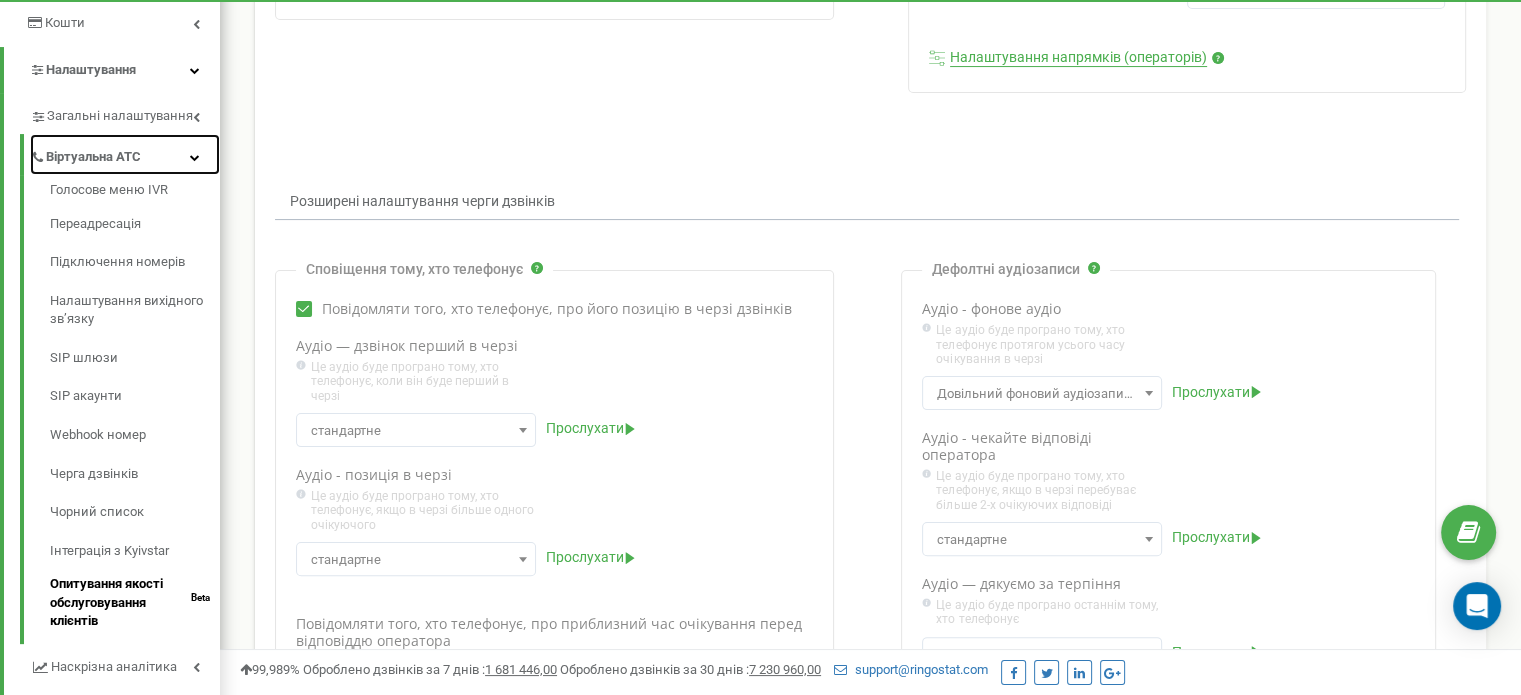 scroll, scrollTop: 200, scrollLeft: 0, axis: vertical 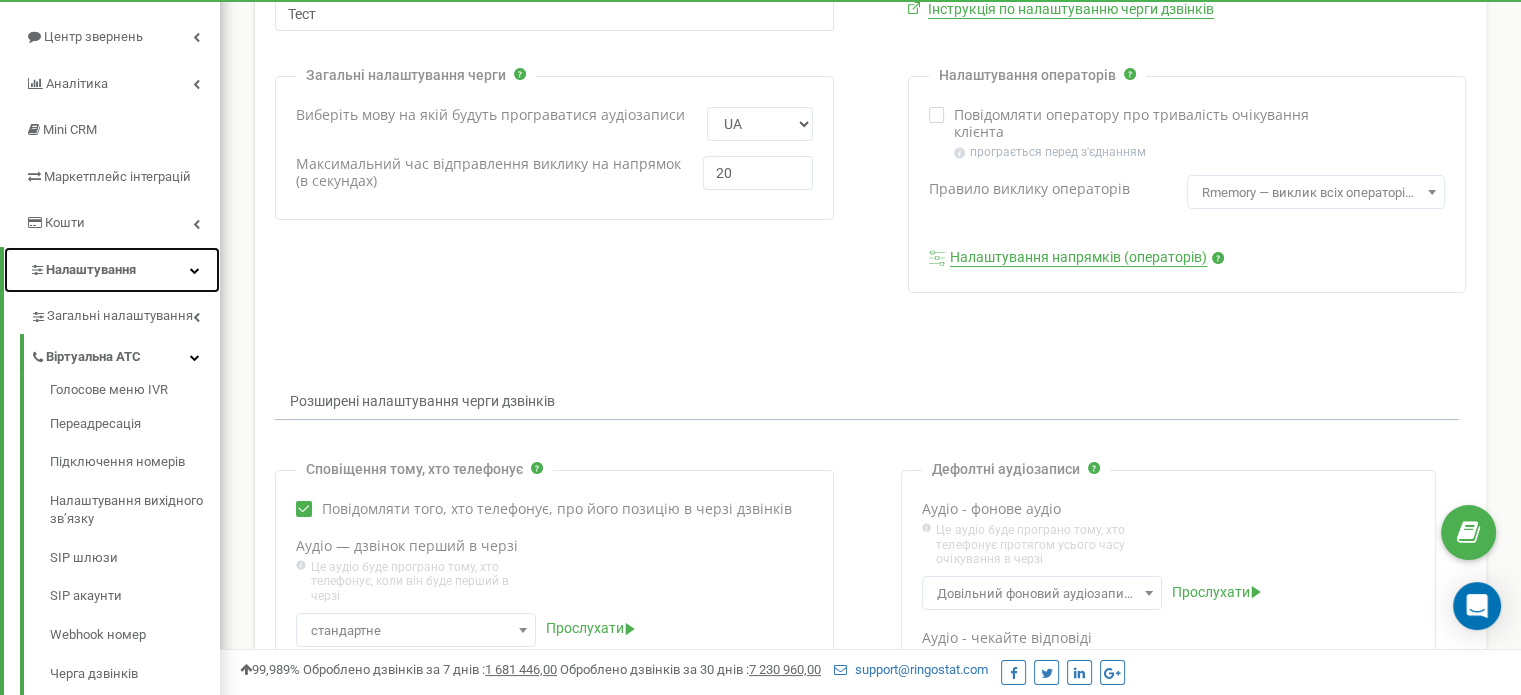 click at bounding box center [195, 270] 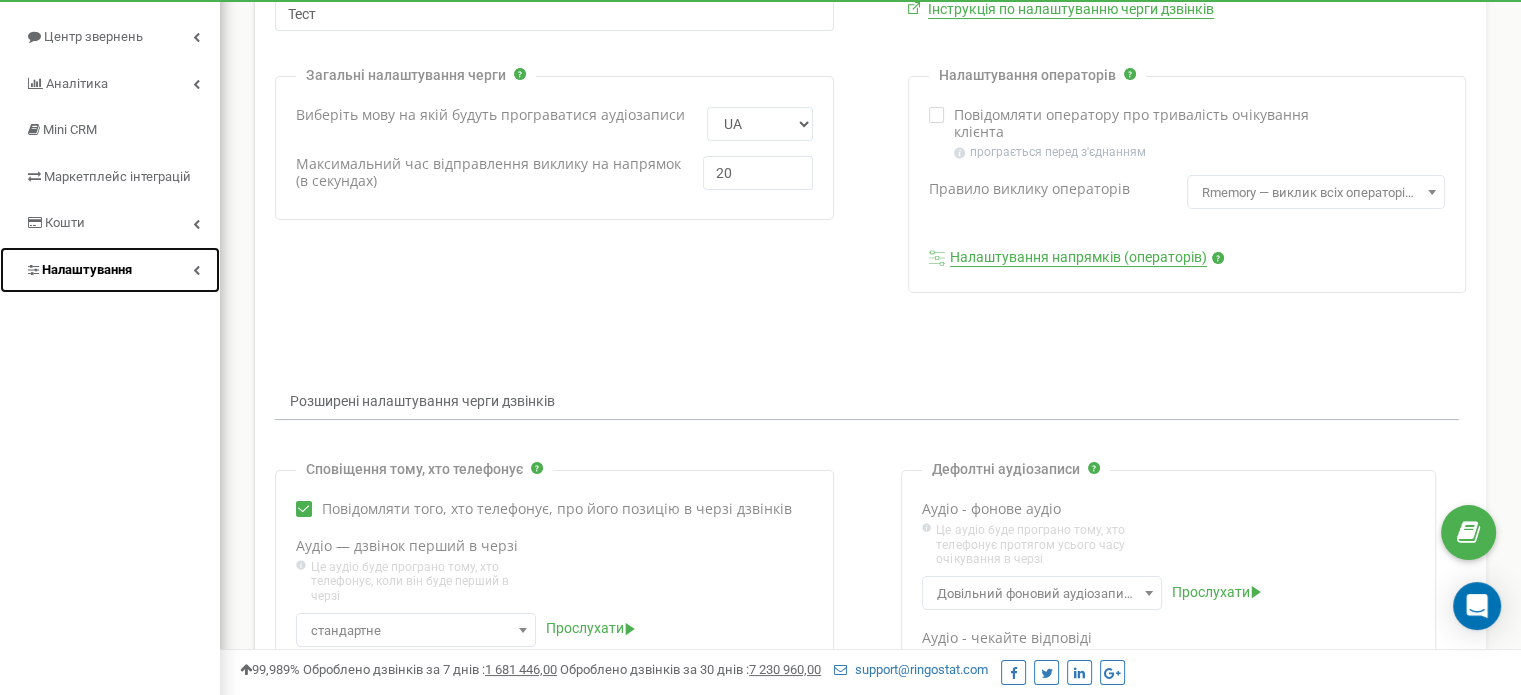 click at bounding box center [196, 270] 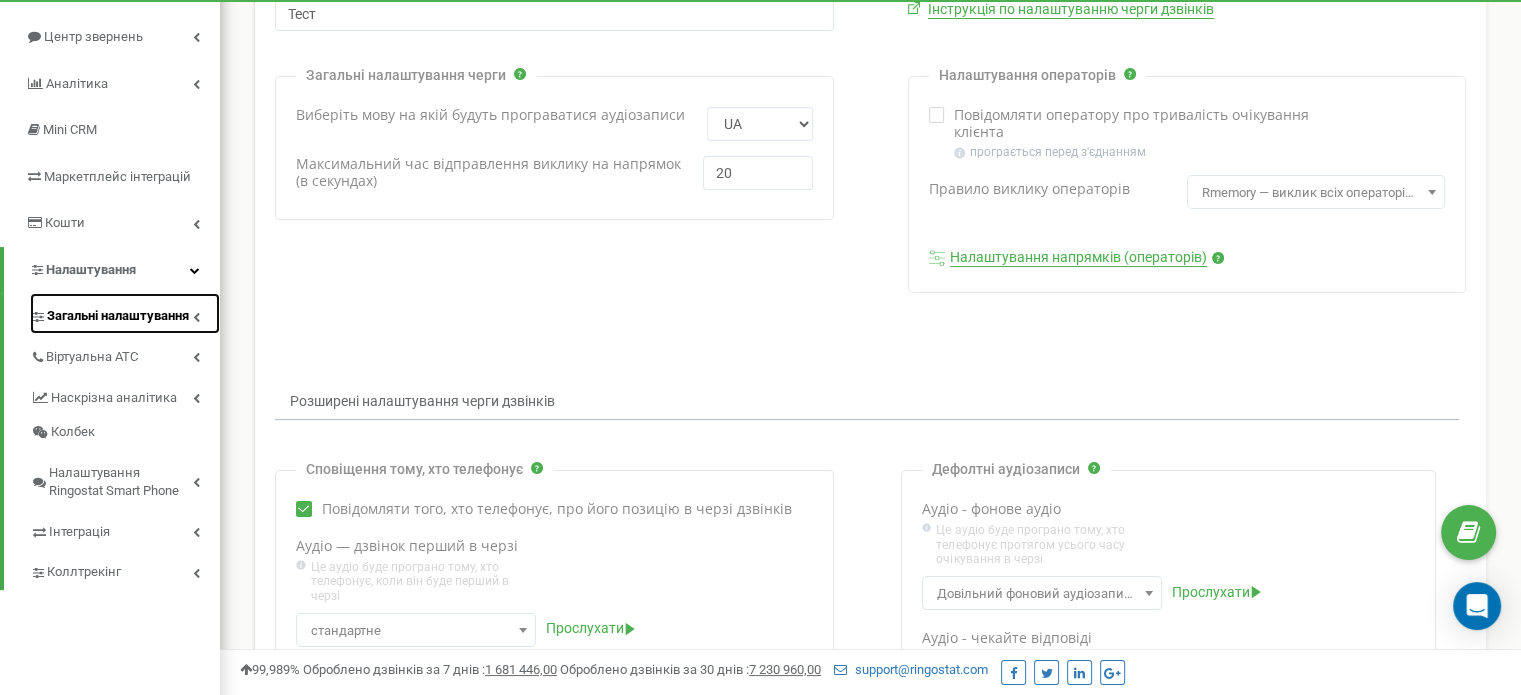 click on "Загальні налаштування" at bounding box center [125, 313] 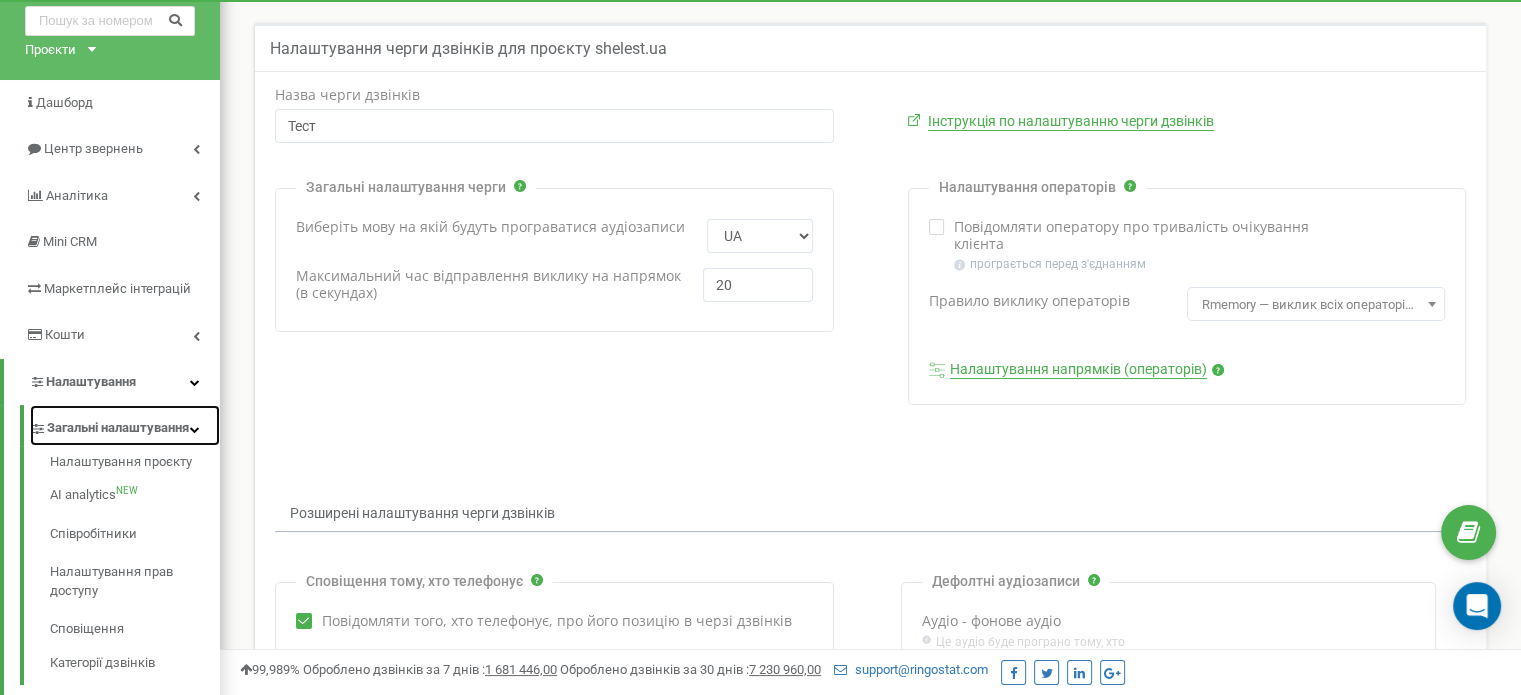 scroll, scrollTop: 0, scrollLeft: 0, axis: both 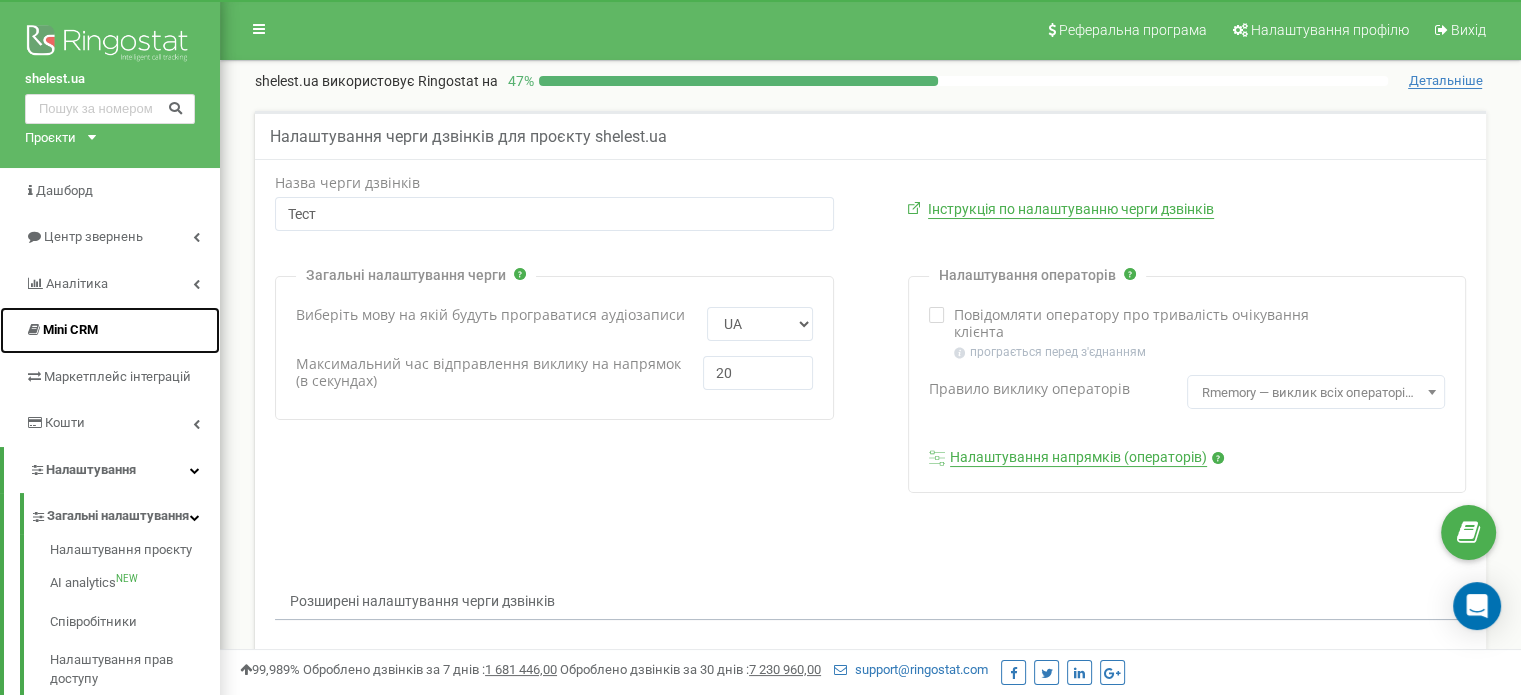 click on "Mini CRM" at bounding box center (70, 329) 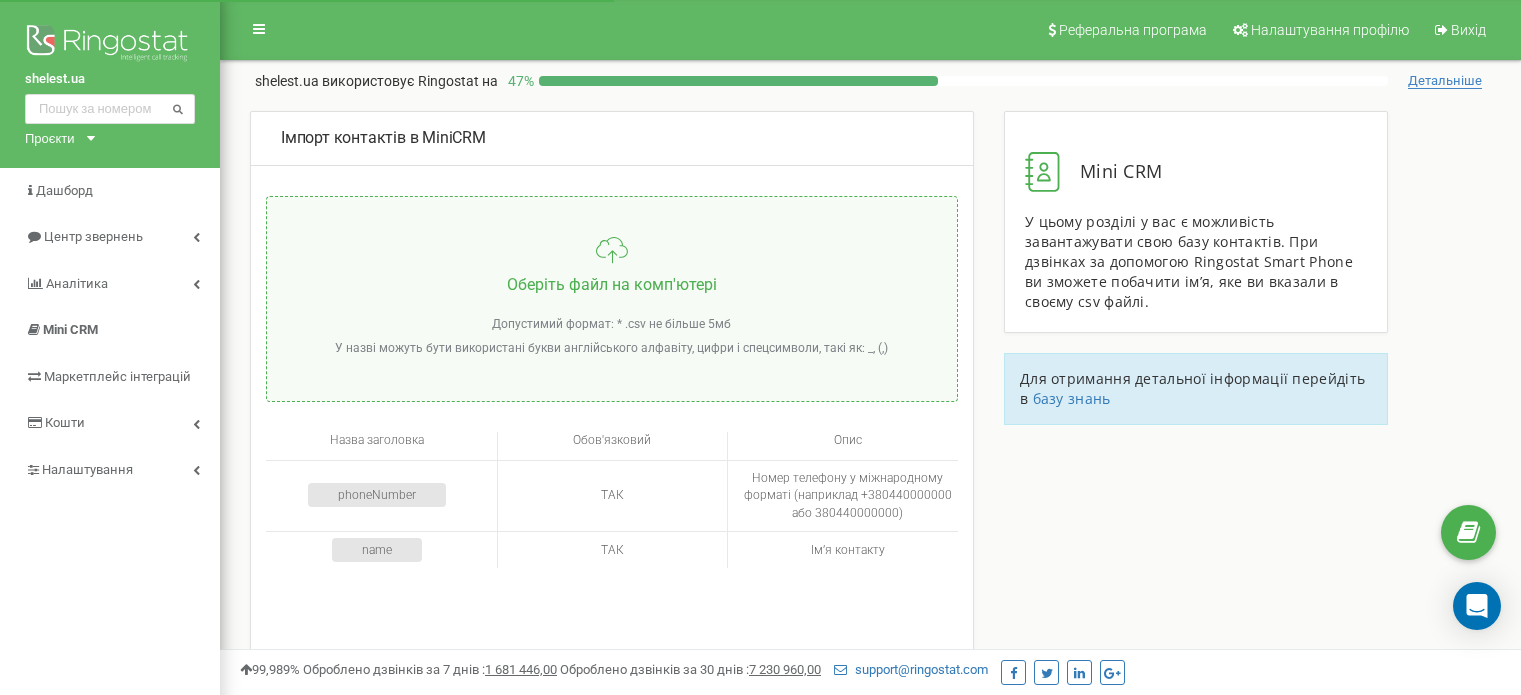 scroll, scrollTop: 0, scrollLeft: 0, axis: both 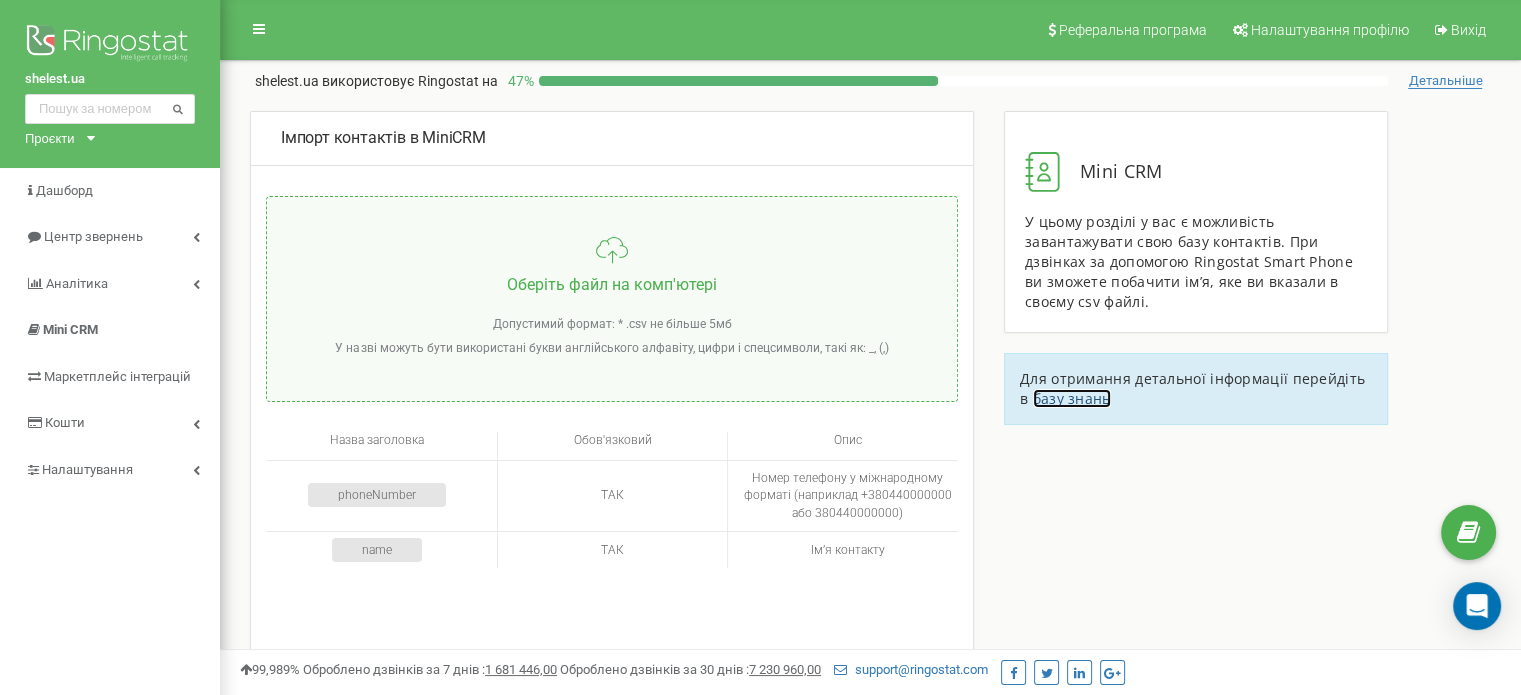 click on "базу знань" at bounding box center (1072, 398) 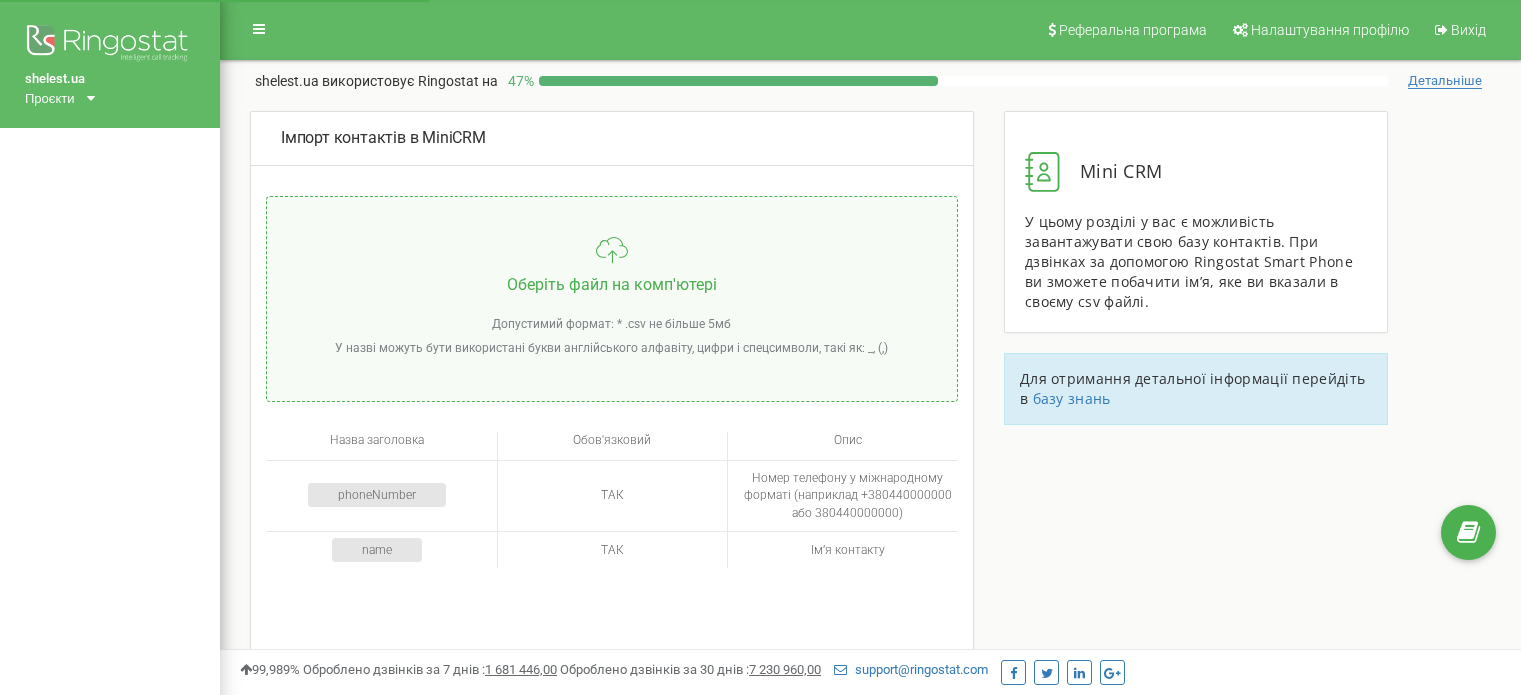 scroll, scrollTop: 0, scrollLeft: 0, axis: both 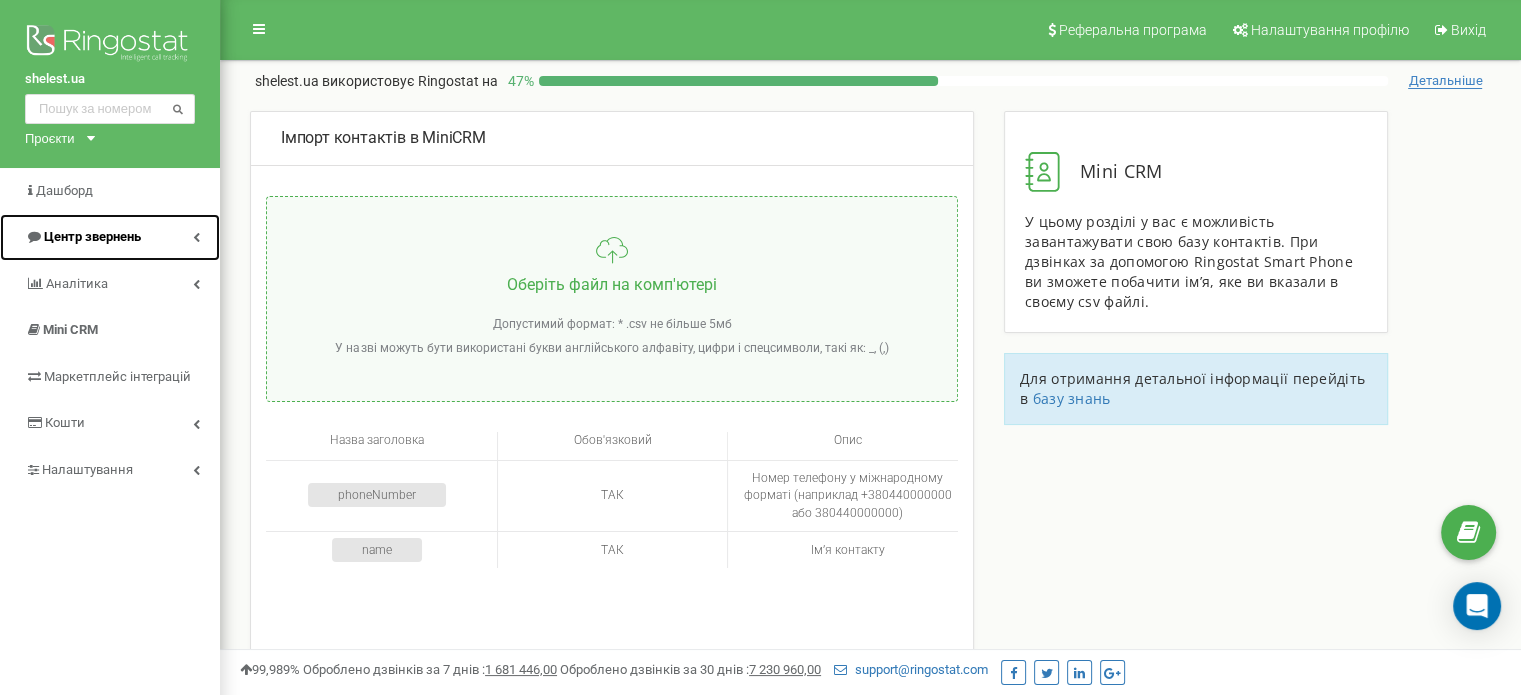 click at bounding box center [196, 237] 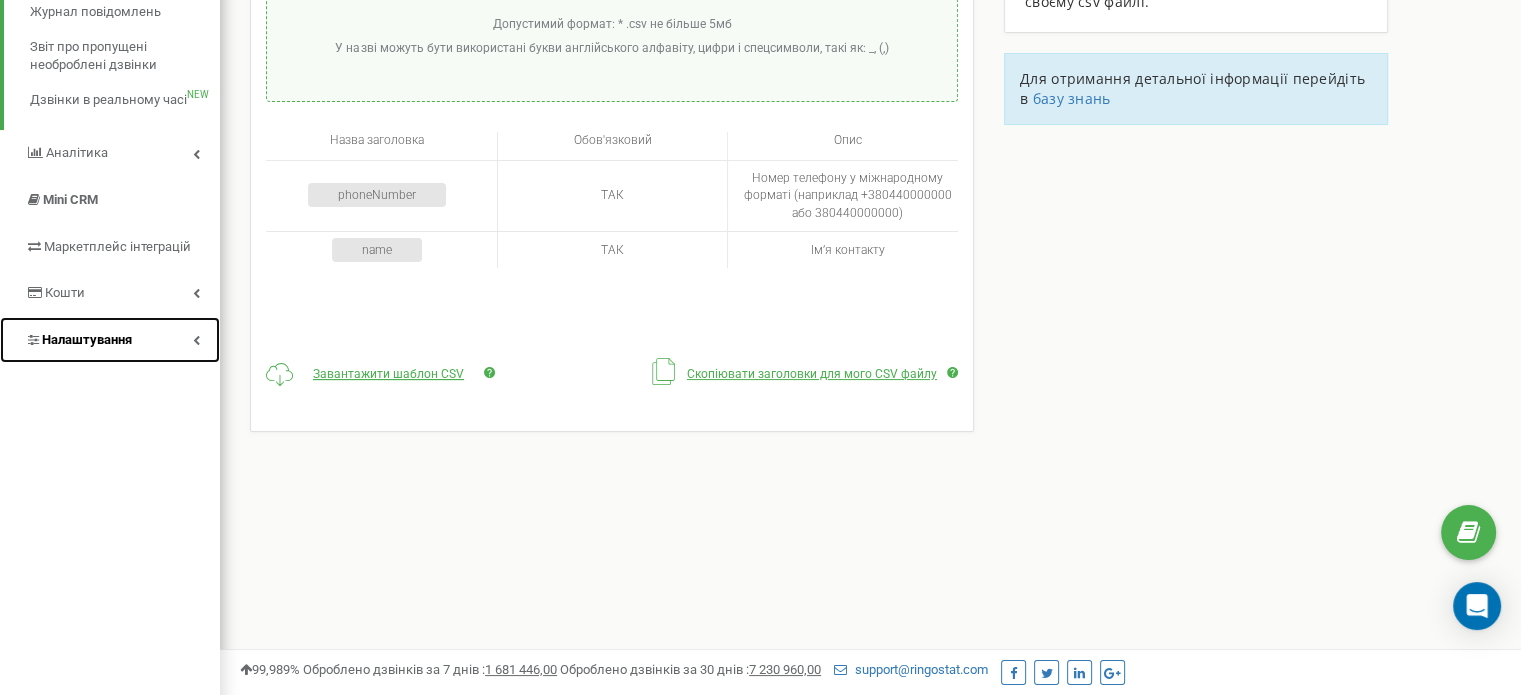 click on "Налаштування" at bounding box center (110, 340) 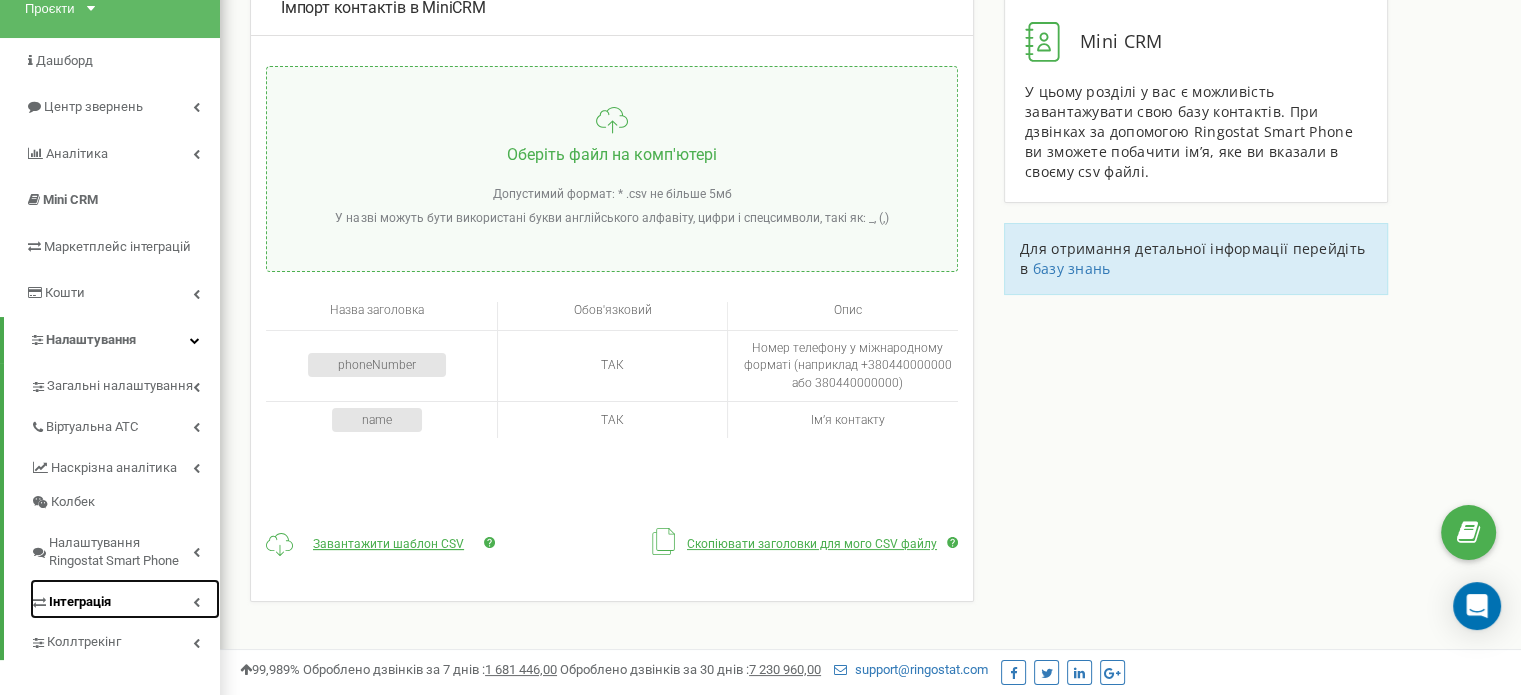 click on "Інтеграція" at bounding box center [125, 599] 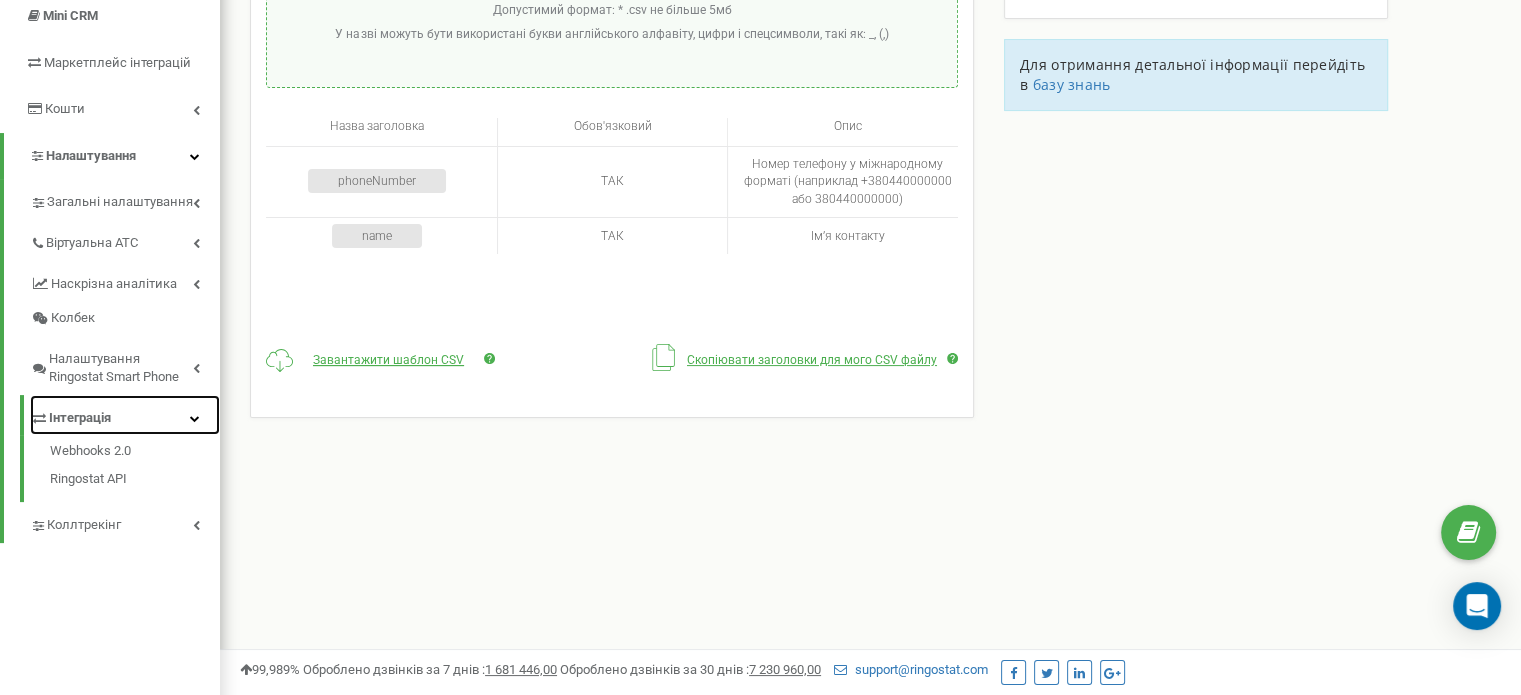 scroll, scrollTop: 330, scrollLeft: 0, axis: vertical 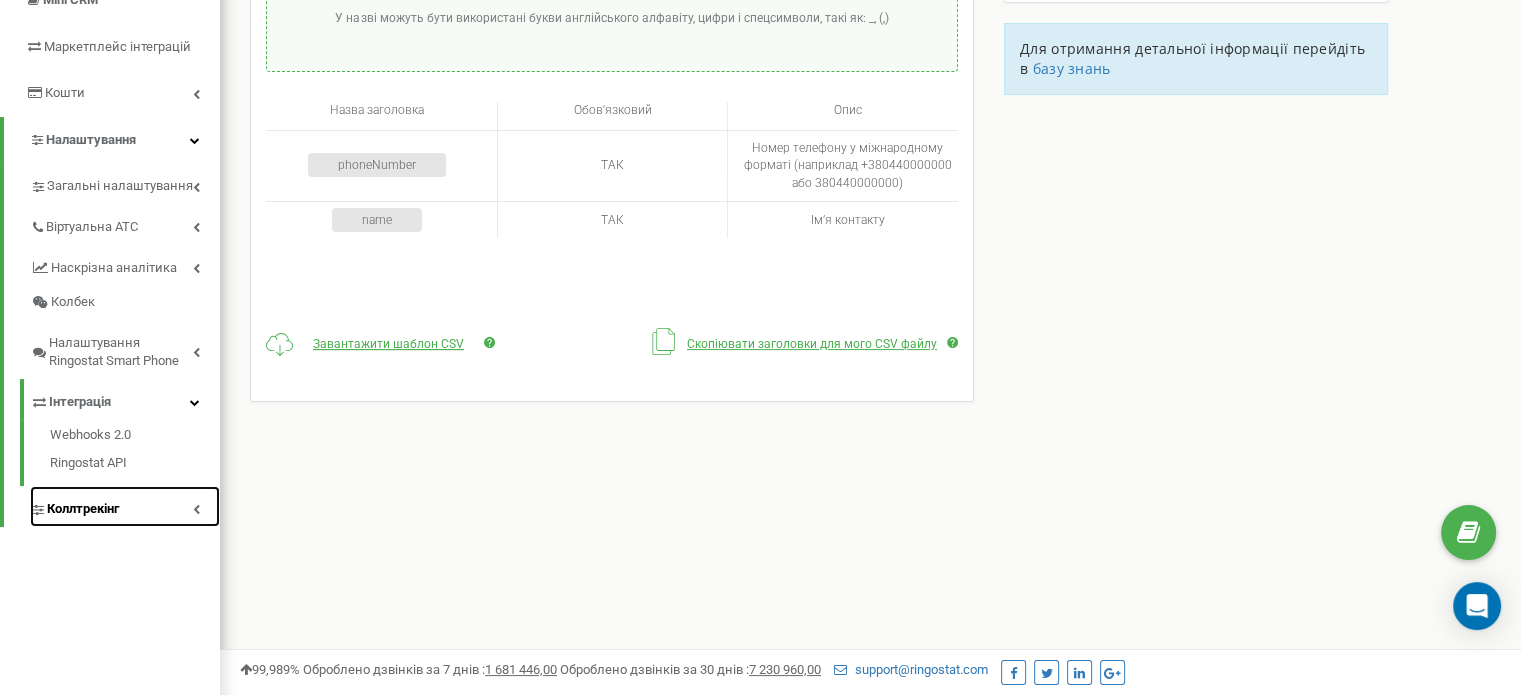 click on "Коллтрекінг" at bounding box center (125, 506) 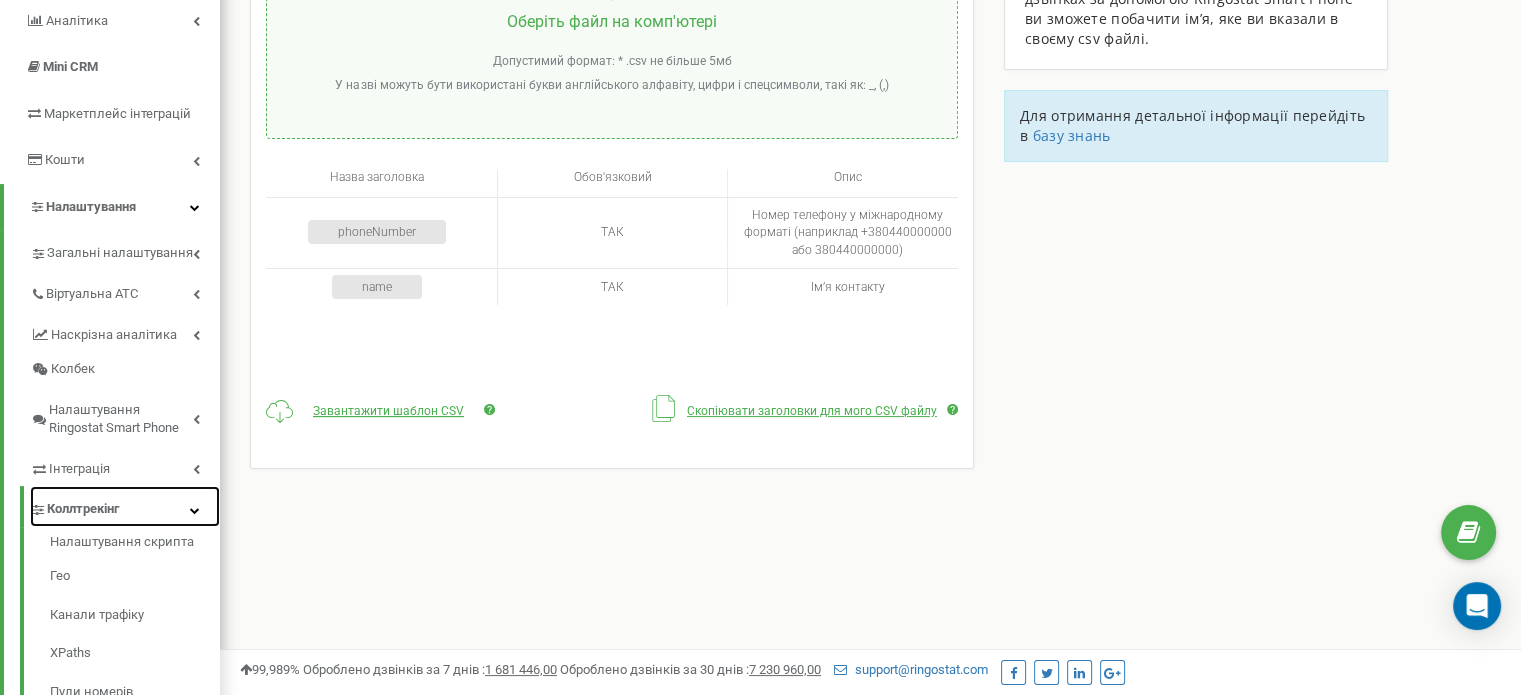 scroll, scrollTop: 130, scrollLeft: 0, axis: vertical 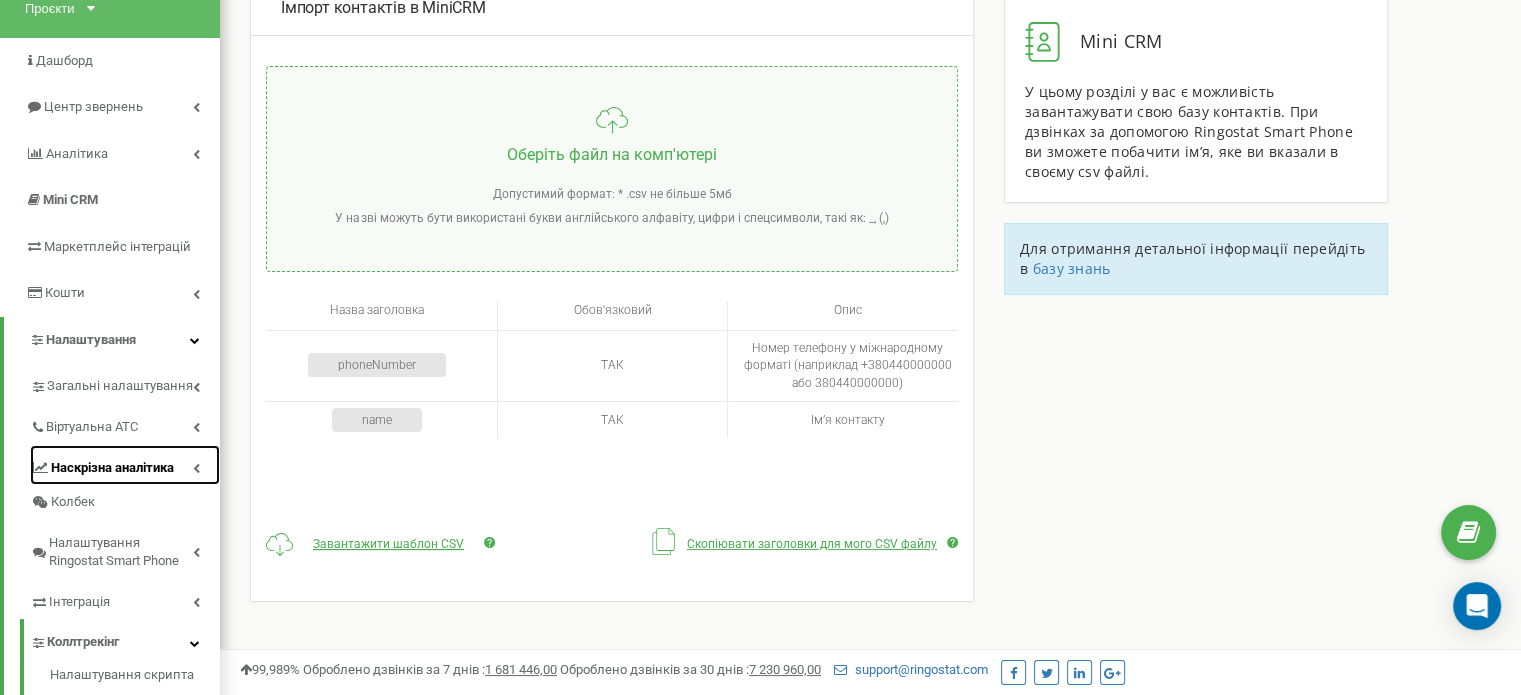 click on "Наскрізна аналітика" at bounding box center [125, 465] 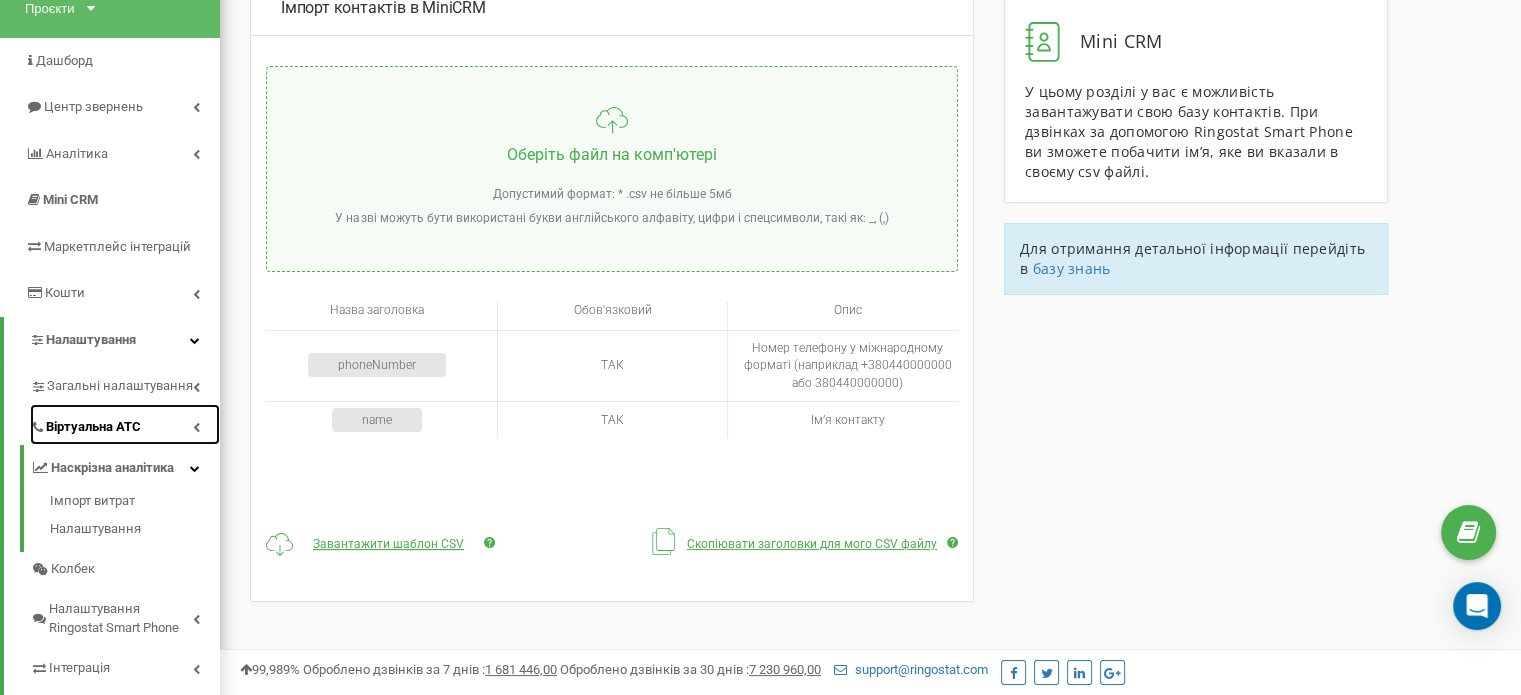 click on "Віртуальна АТС" at bounding box center (125, 424) 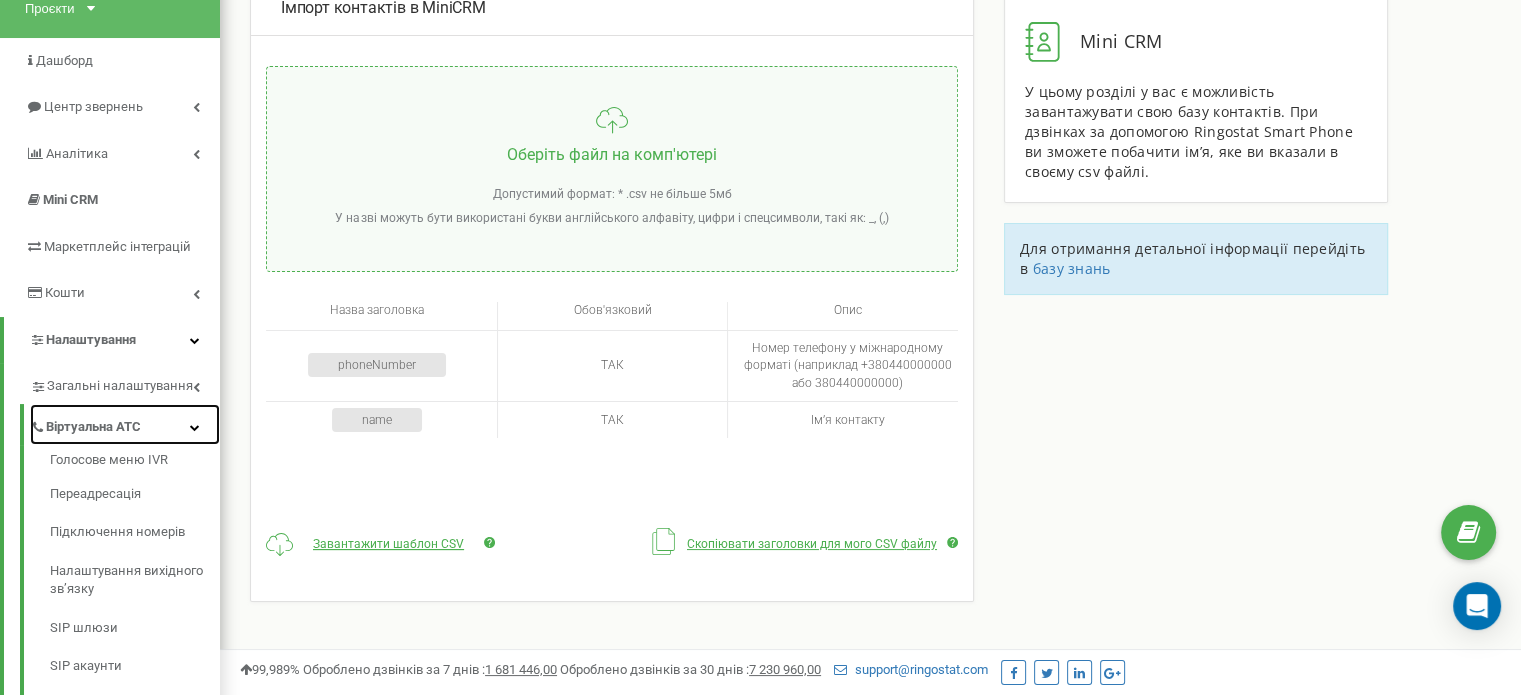 scroll, scrollTop: 230, scrollLeft: 0, axis: vertical 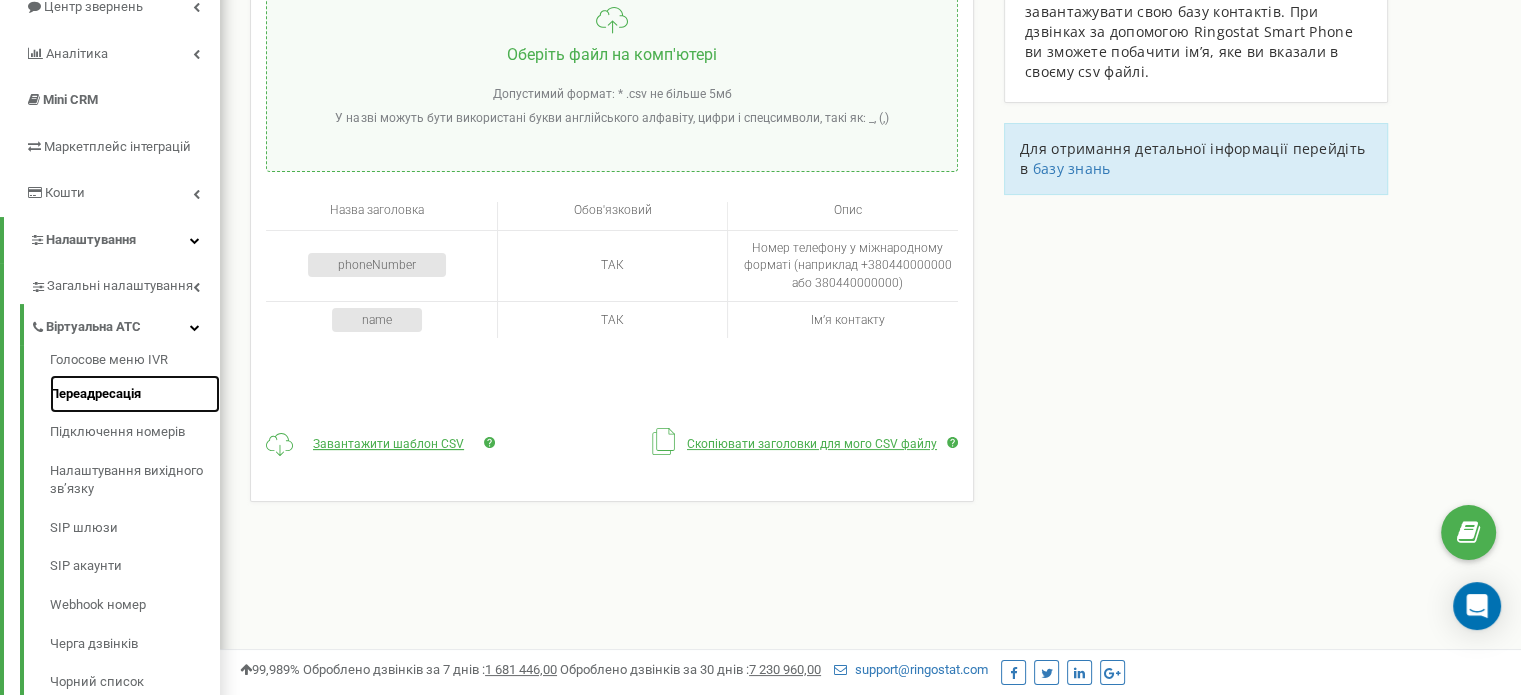 click on "Переадресація" at bounding box center (135, 394) 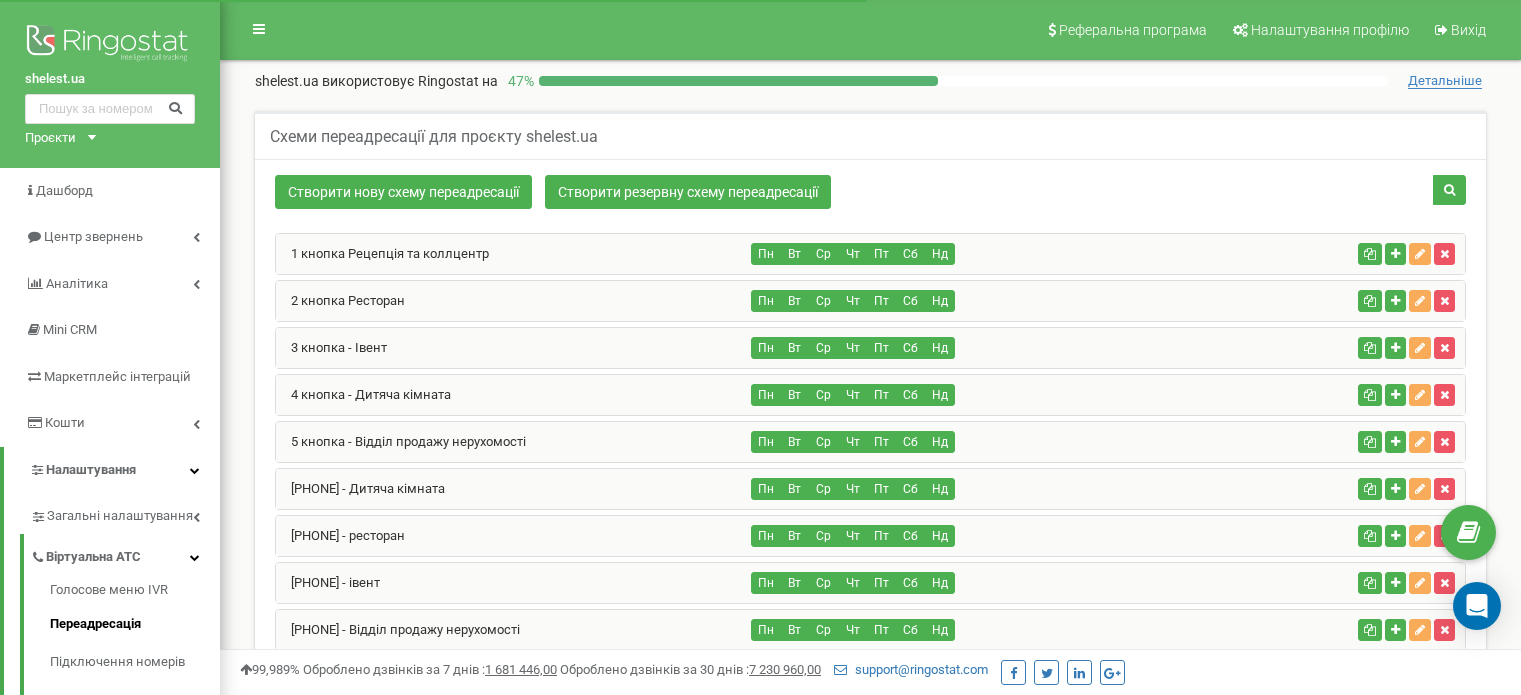 scroll, scrollTop: 0, scrollLeft: 0, axis: both 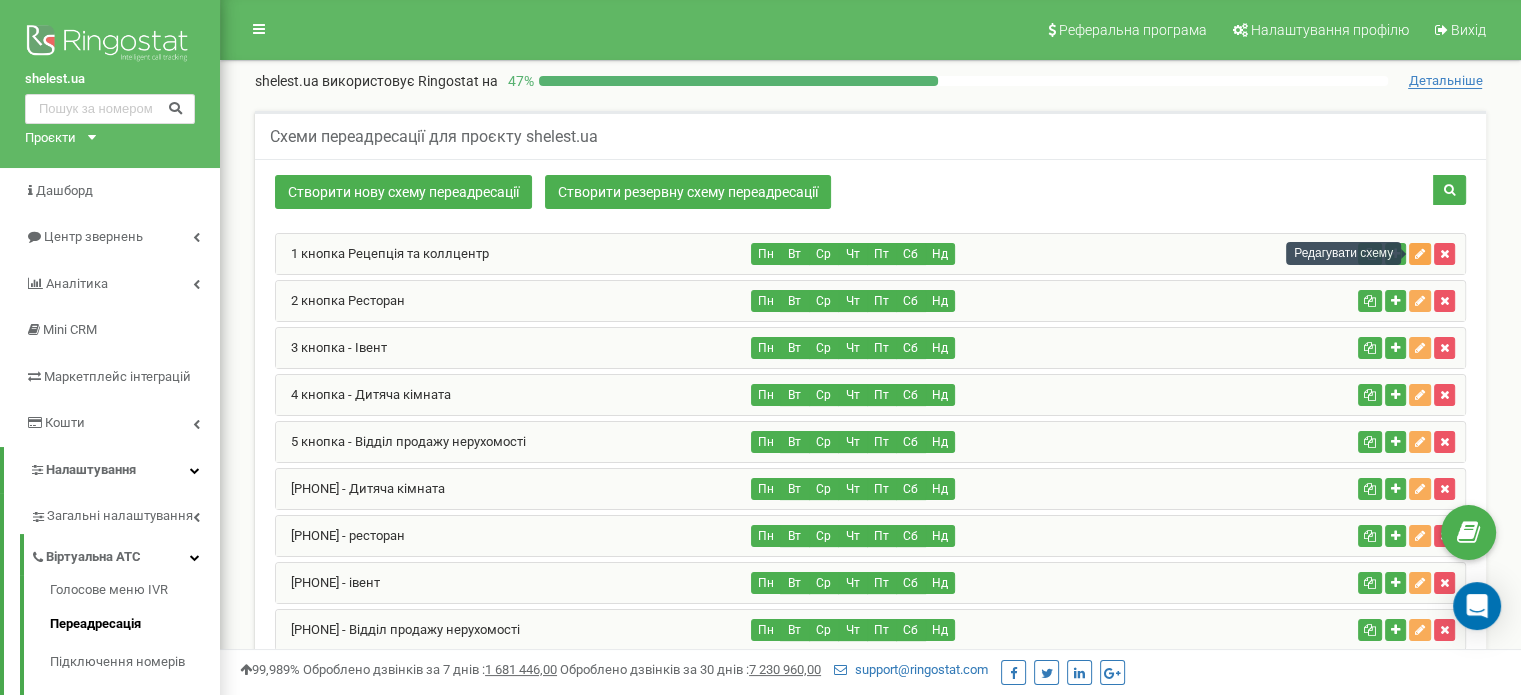 click at bounding box center [1420, 254] 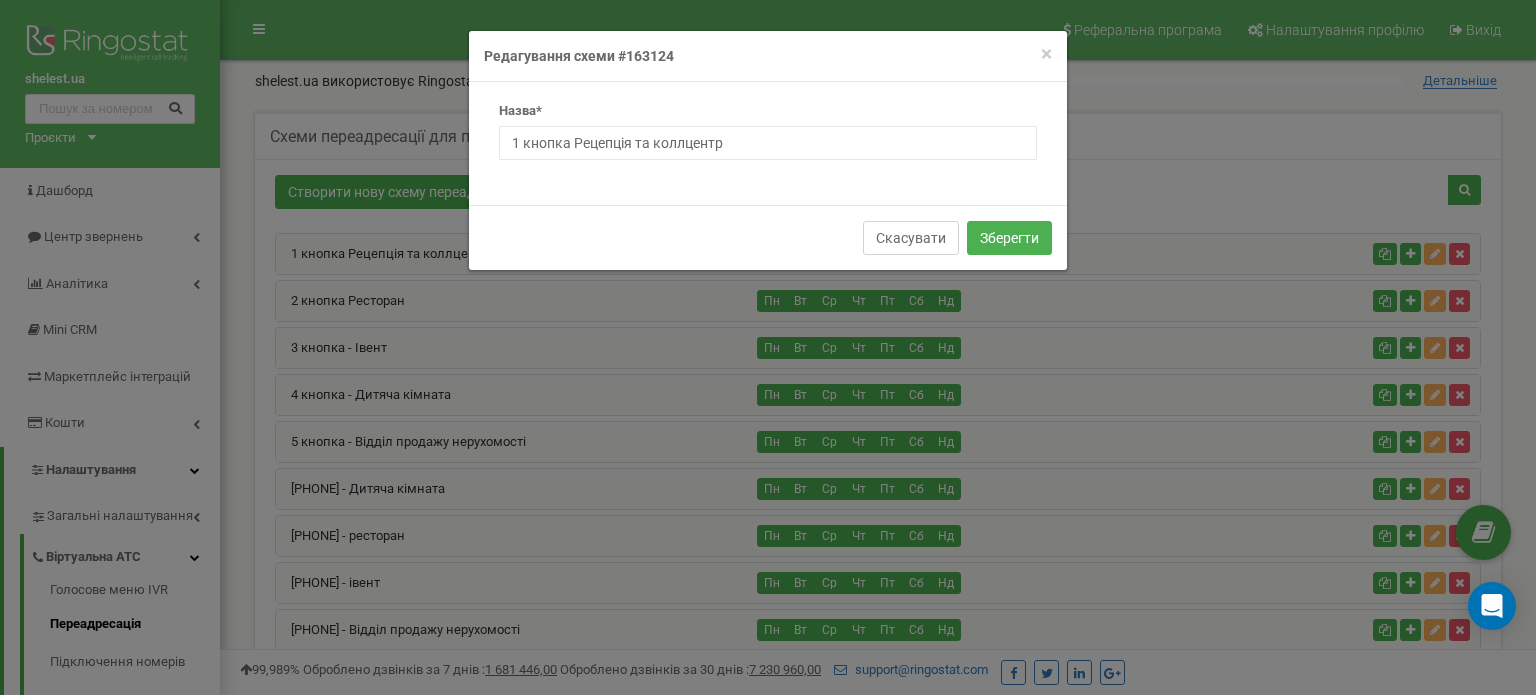 click on "Скасувати" at bounding box center (911, 238) 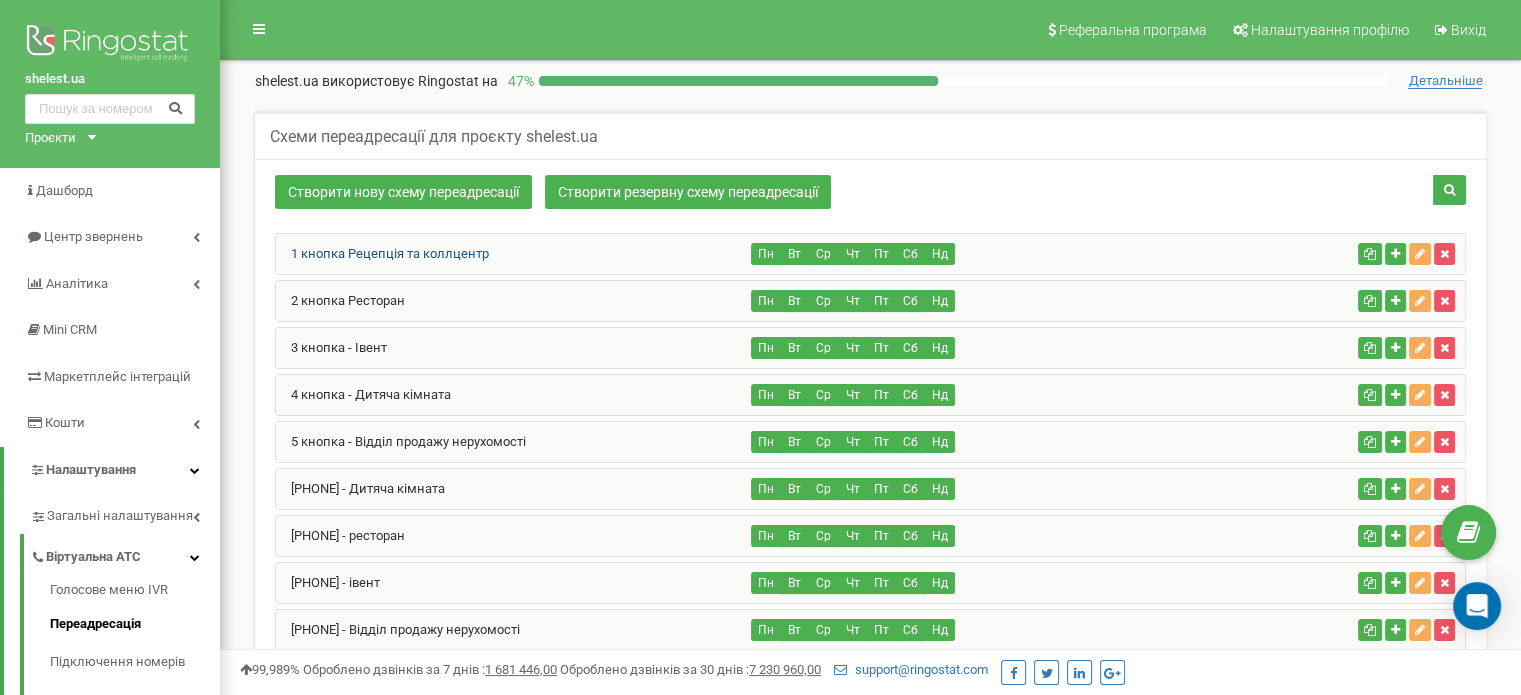 click on "1 кнопка Рецепція та коллцентр" at bounding box center (382, 253) 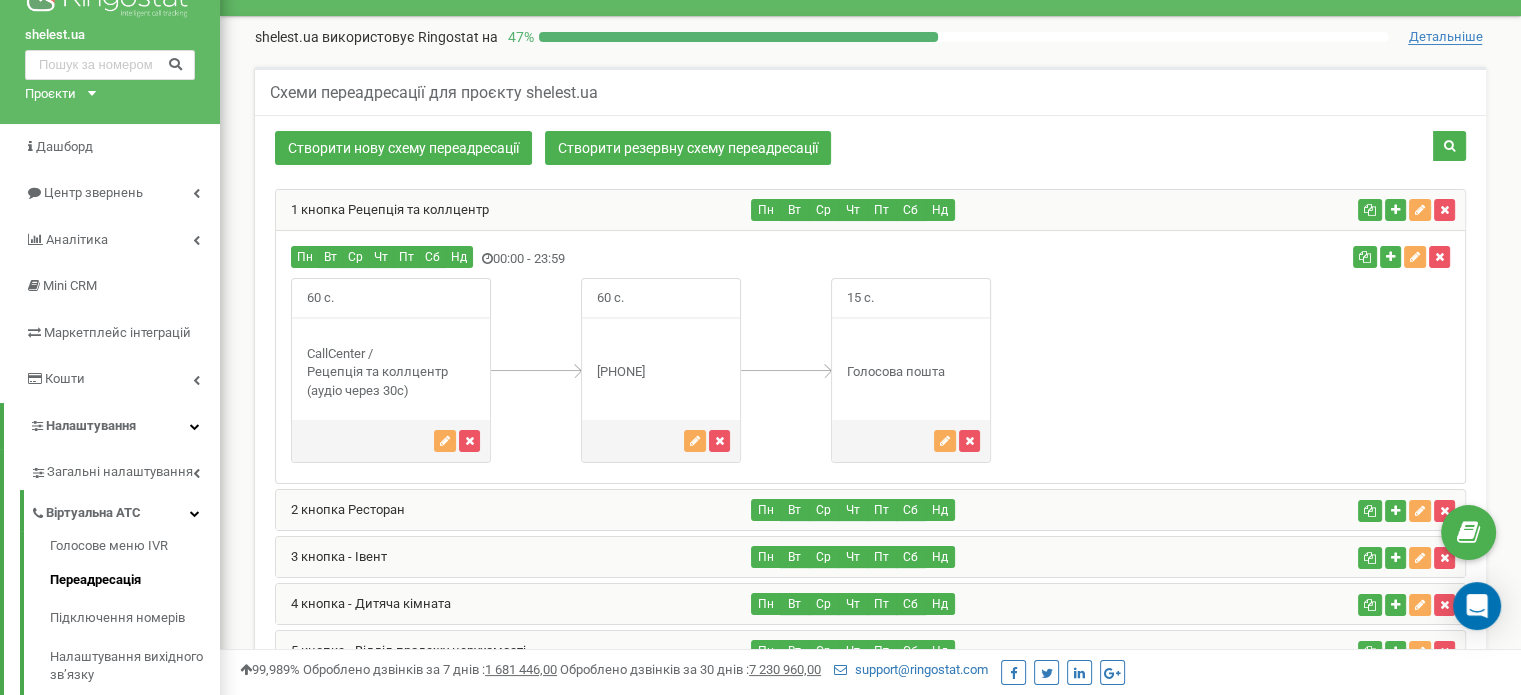 scroll, scrollTop: 0, scrollLeft: 0, axis: both 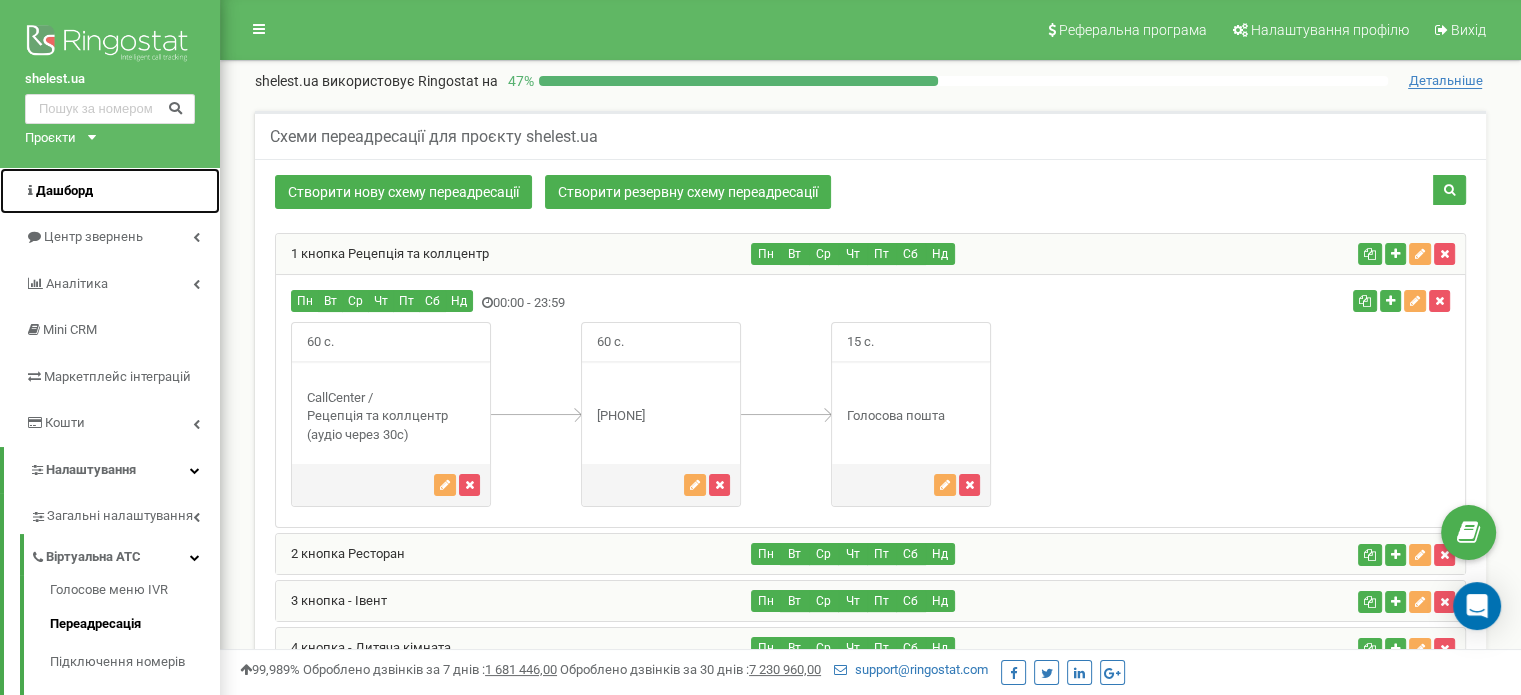 click on "Дашборд" at bounding box center (110, 191) 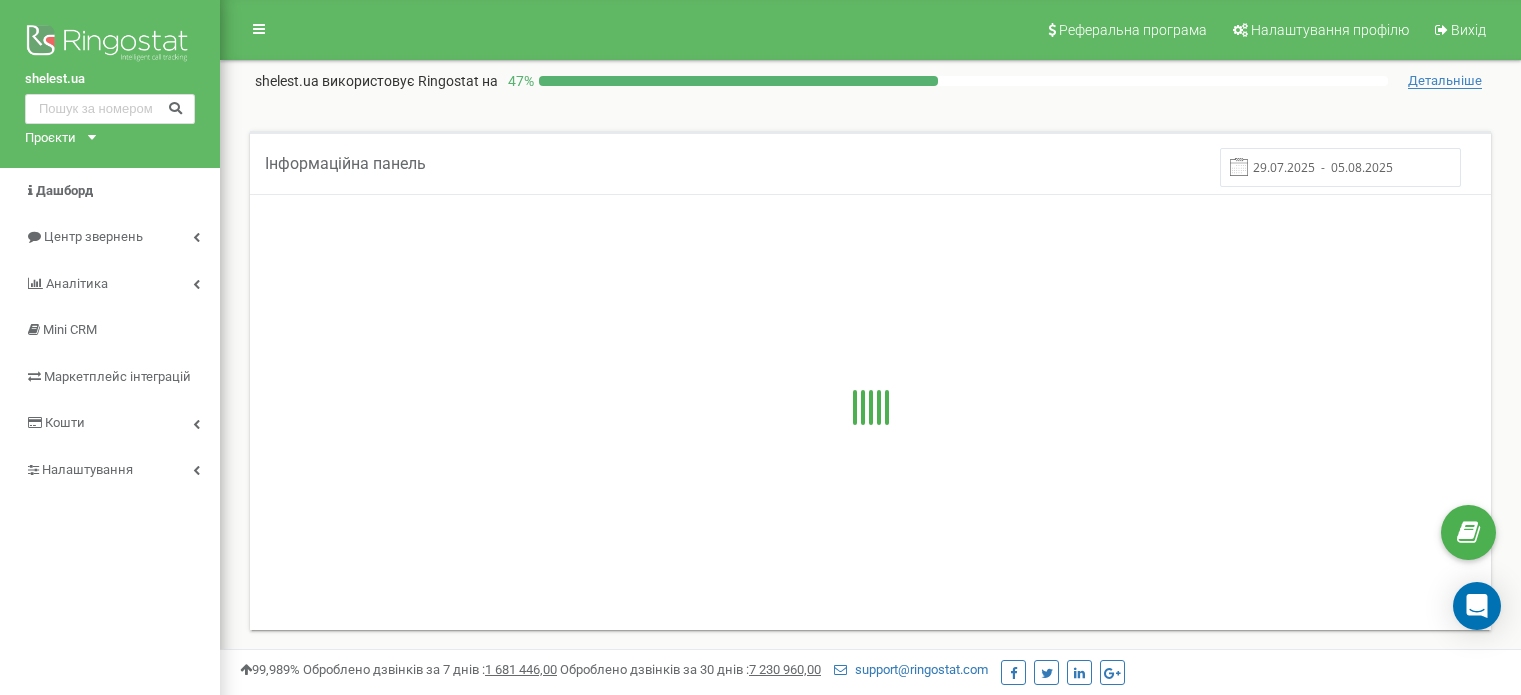 scroll, scrollTop: 0, scrollLeft: 0, axis: both 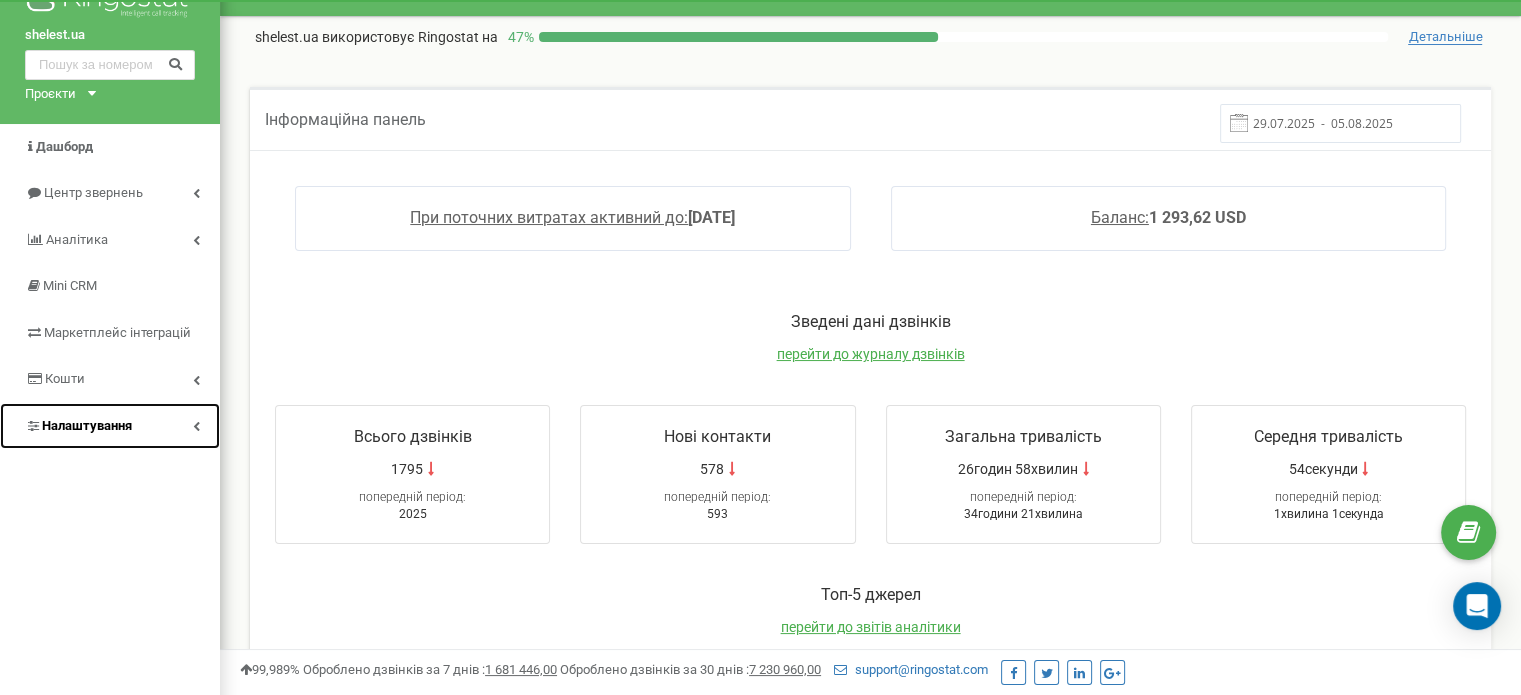 click at bounding box center (196, 426) 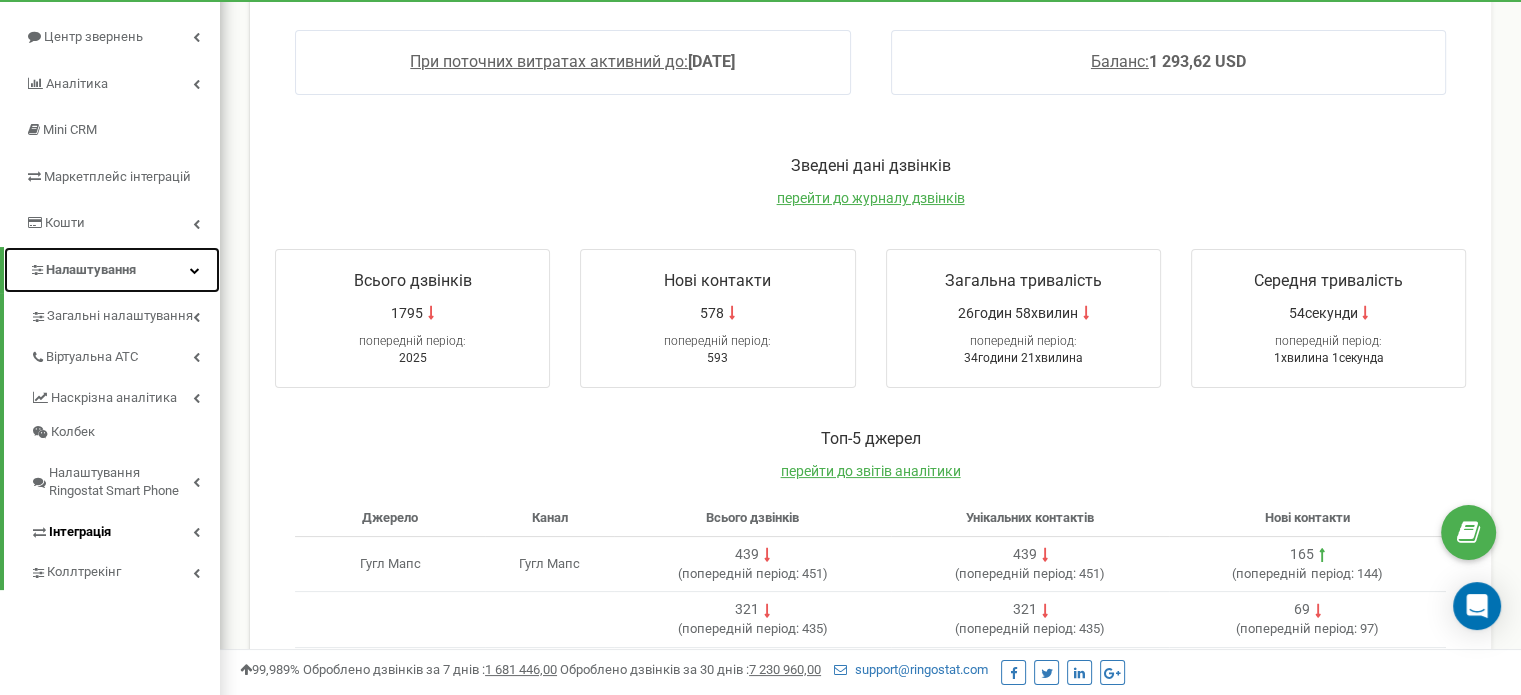 scroll, scrollTop: 244, scrollLeft: 0, axis: vertical 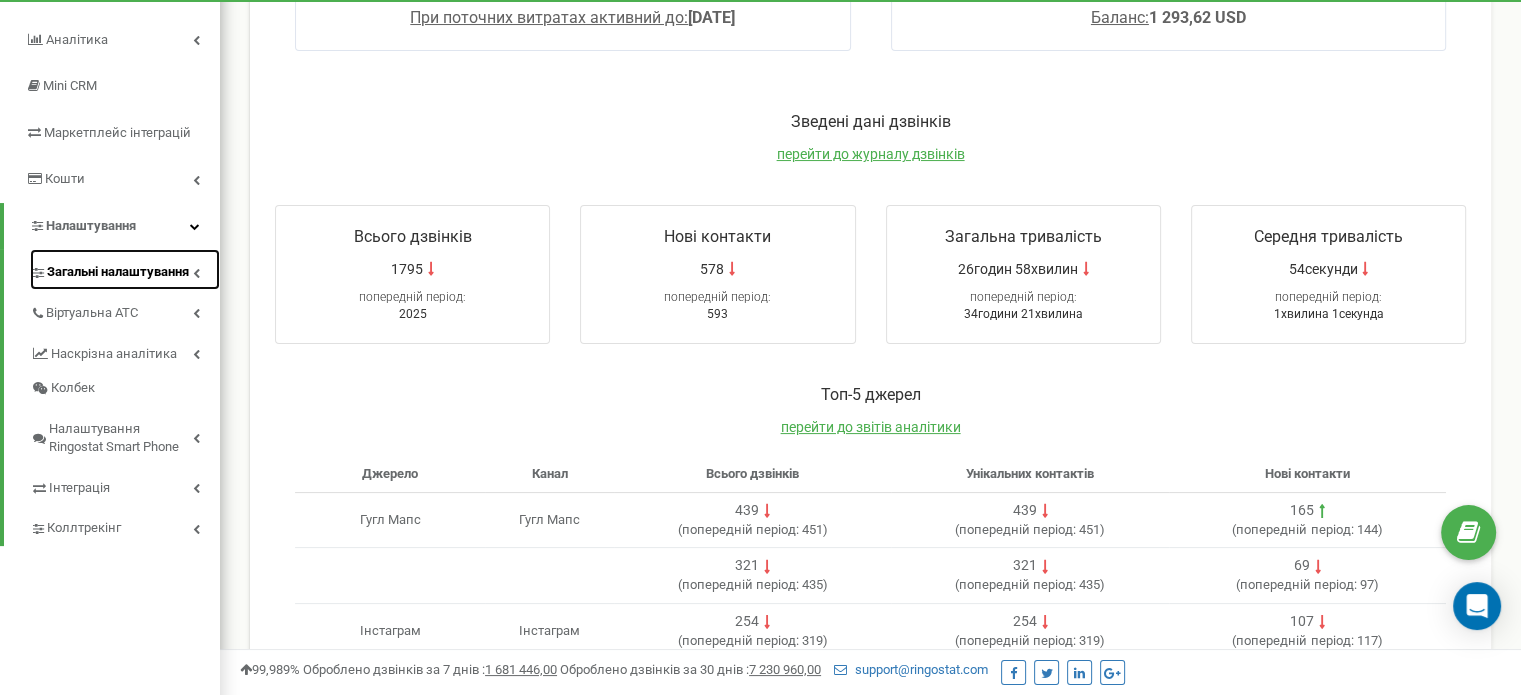 click on "Загальні налаштування" at bounding box center [118, 272] 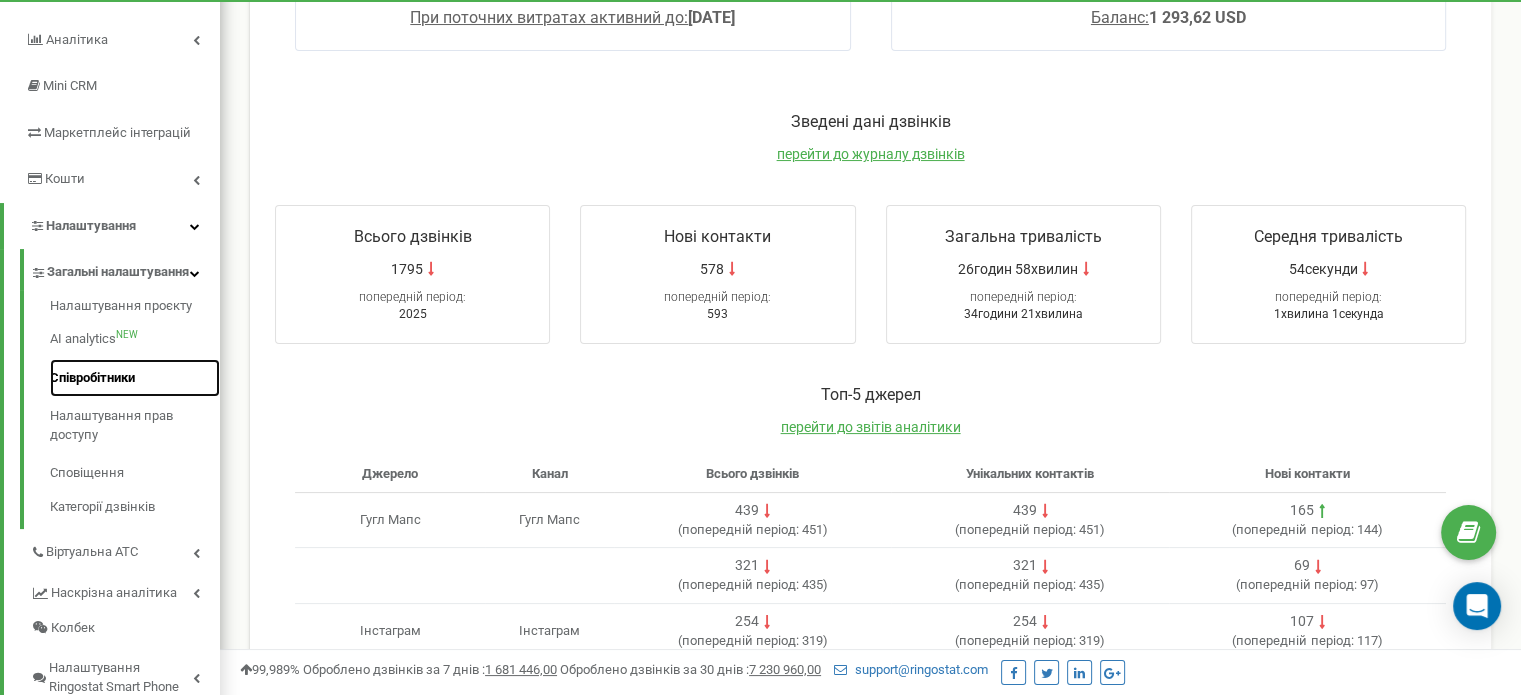 click on "Співробітники" at bounding box center [135, 378] 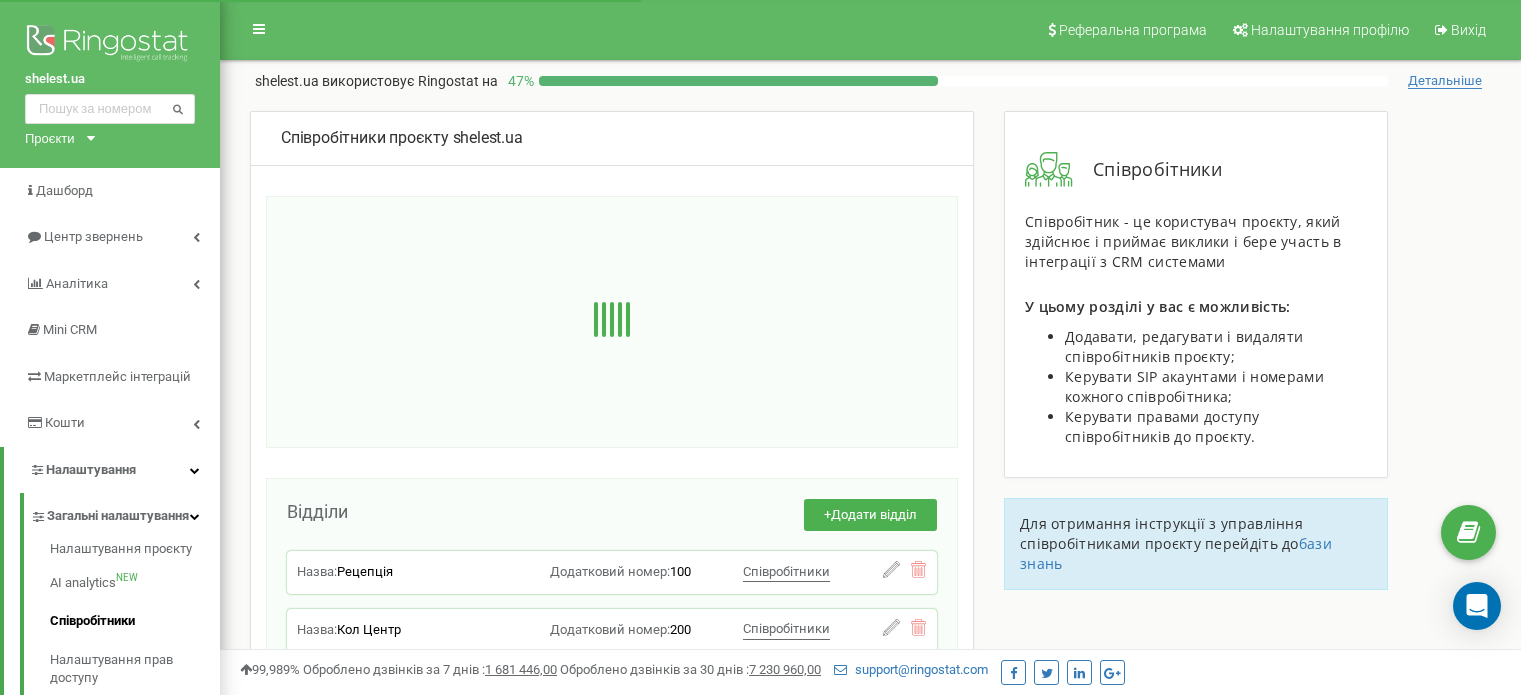 scroll, scrollTop: 0, scrollLeft: 0, axis: both 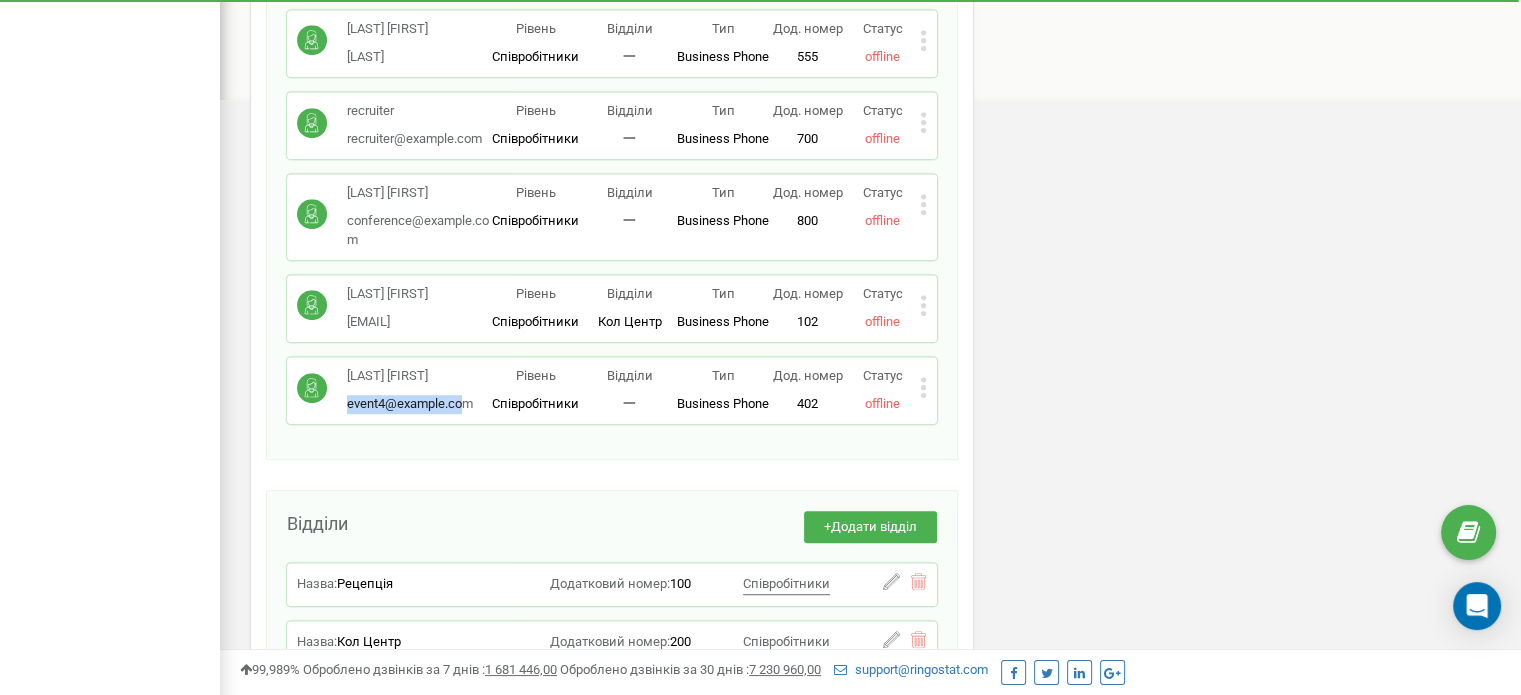drag, startPoint x: 346, startPoint y: 383, endPoint x: 462, endPoint y: 386, distance: 116.03879 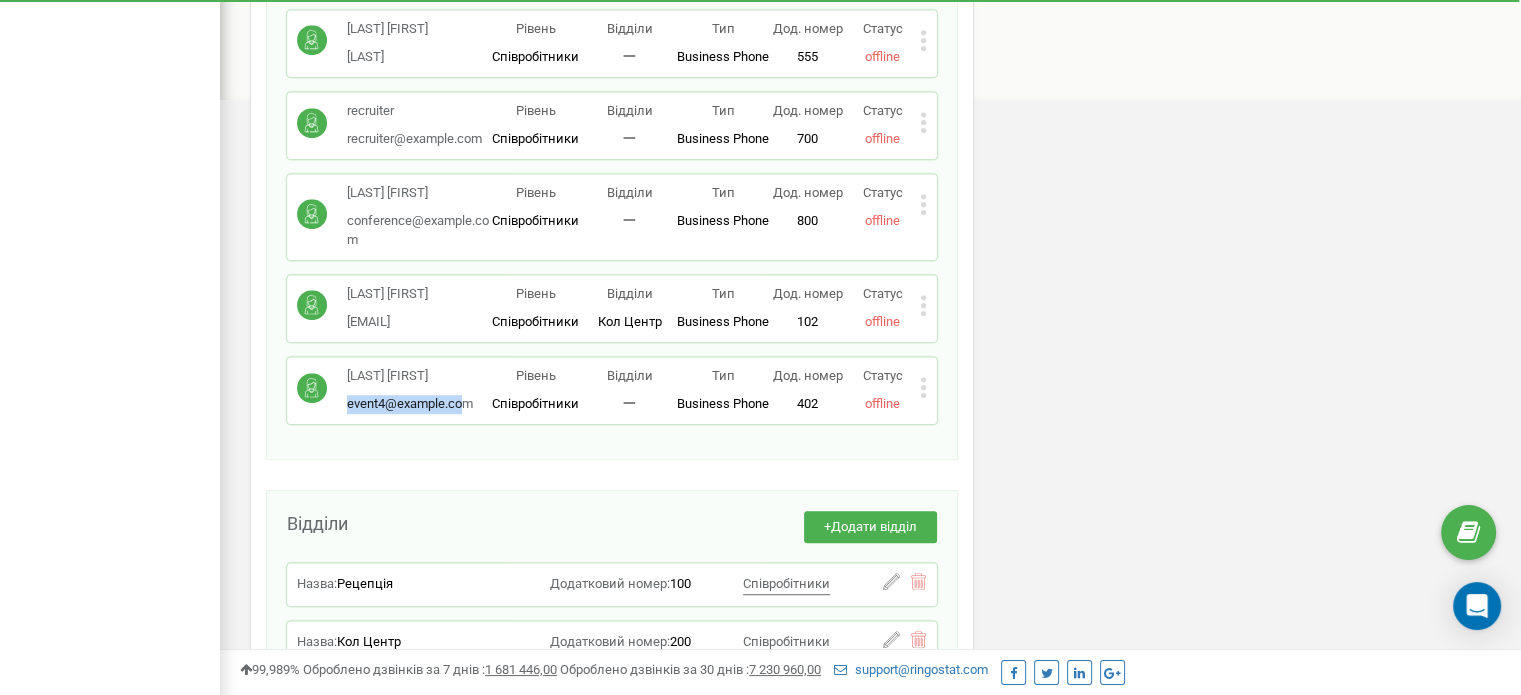 copy on "event4@example.com" 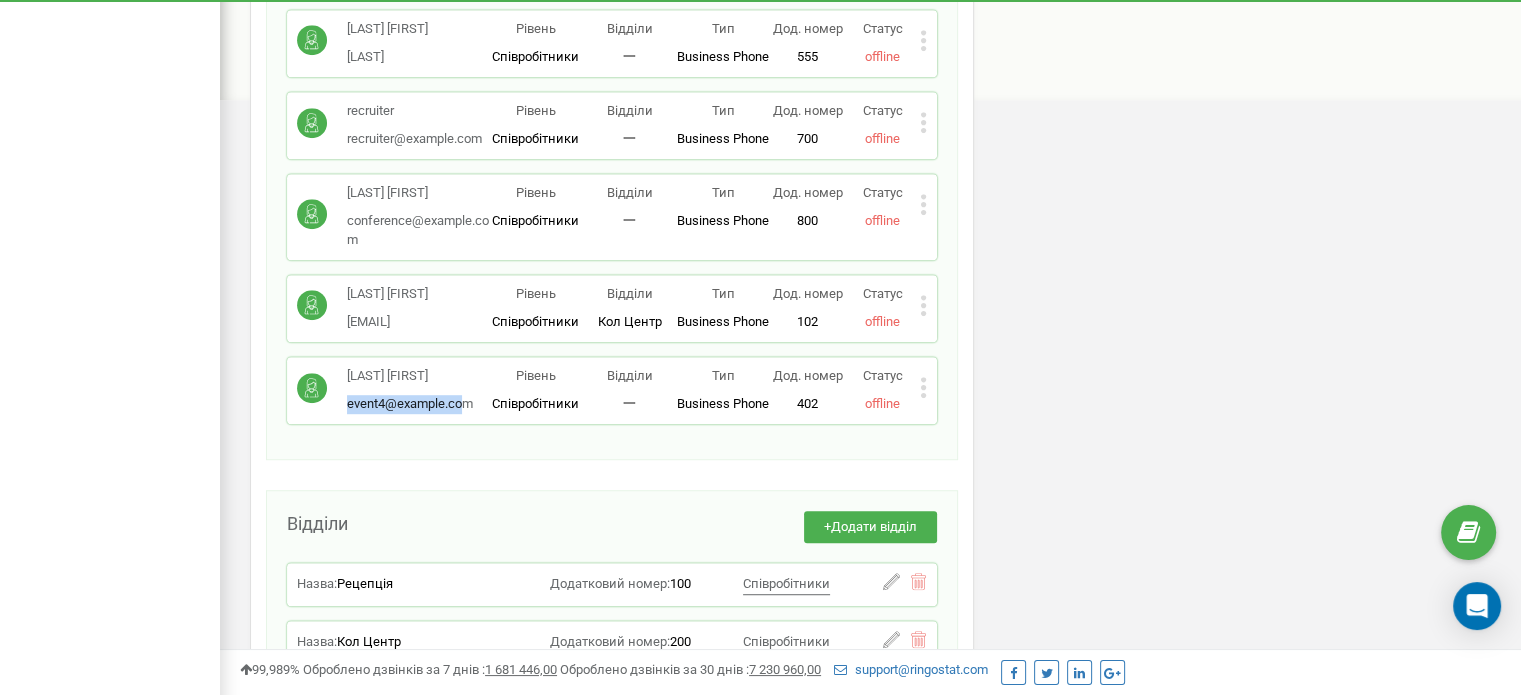 drag, startPoint x: 464, startPoint y: 191, endPoint x: 348, endPoint y: 188, distance: 116.03879 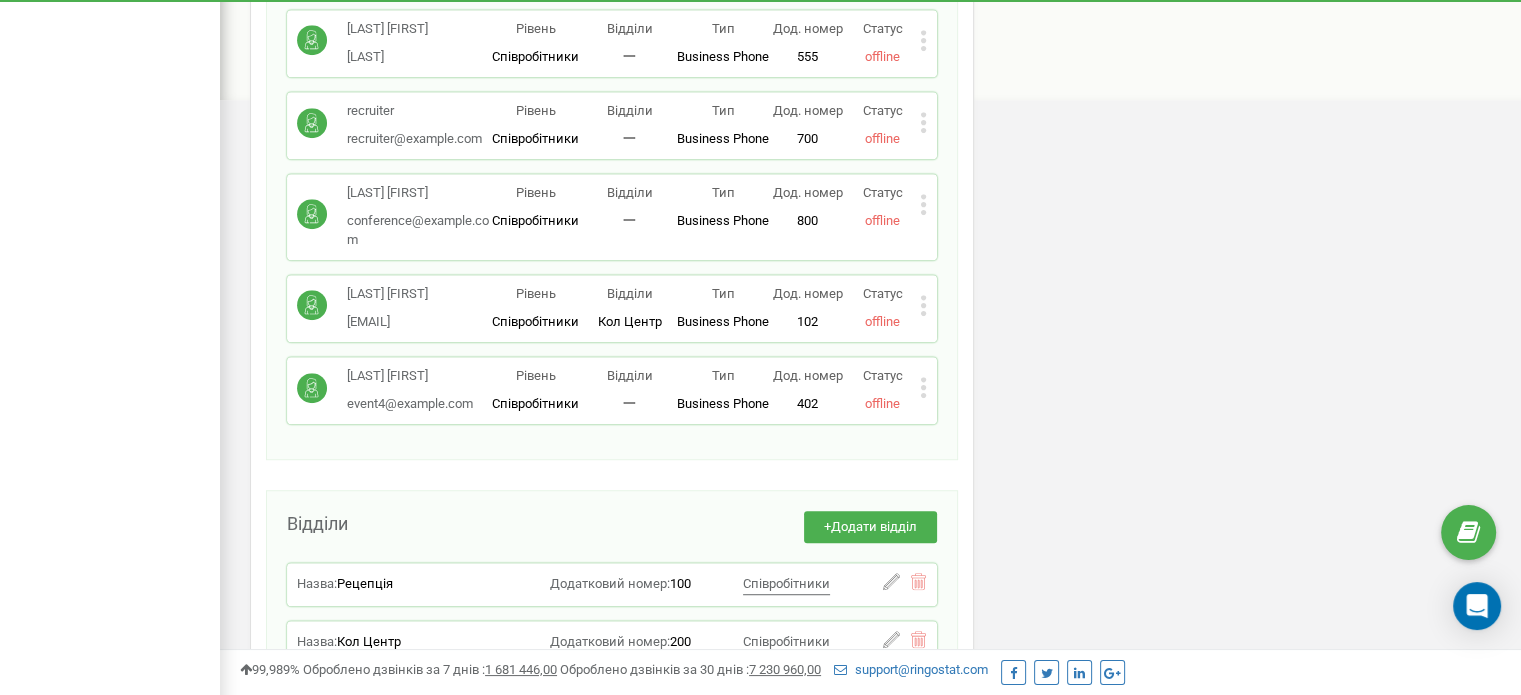 drag, startPoint x: 470, startPoint y: 193, endPoint x: 338, endPoint y: 192, distance: 132.00378 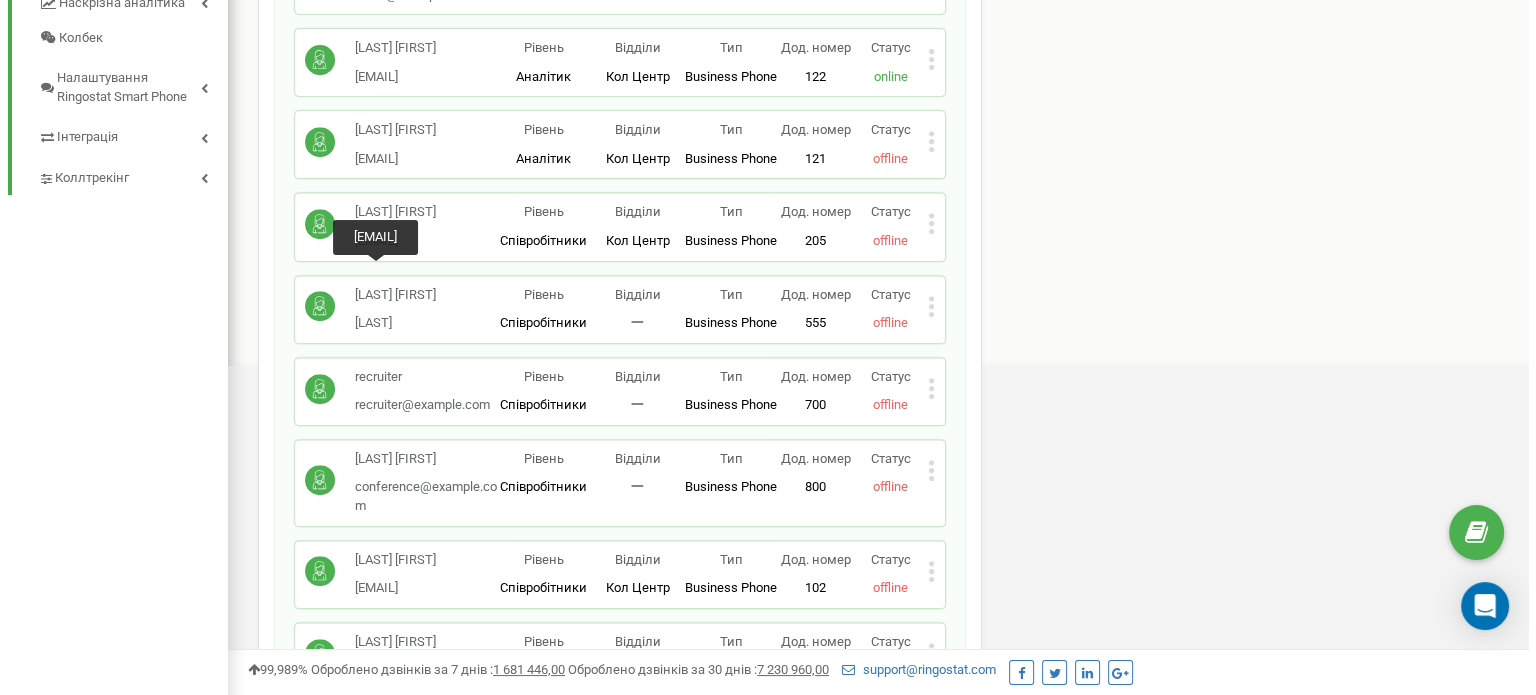 scroll, scrollTop: 800, scrollLeft: 0, axis: vertical 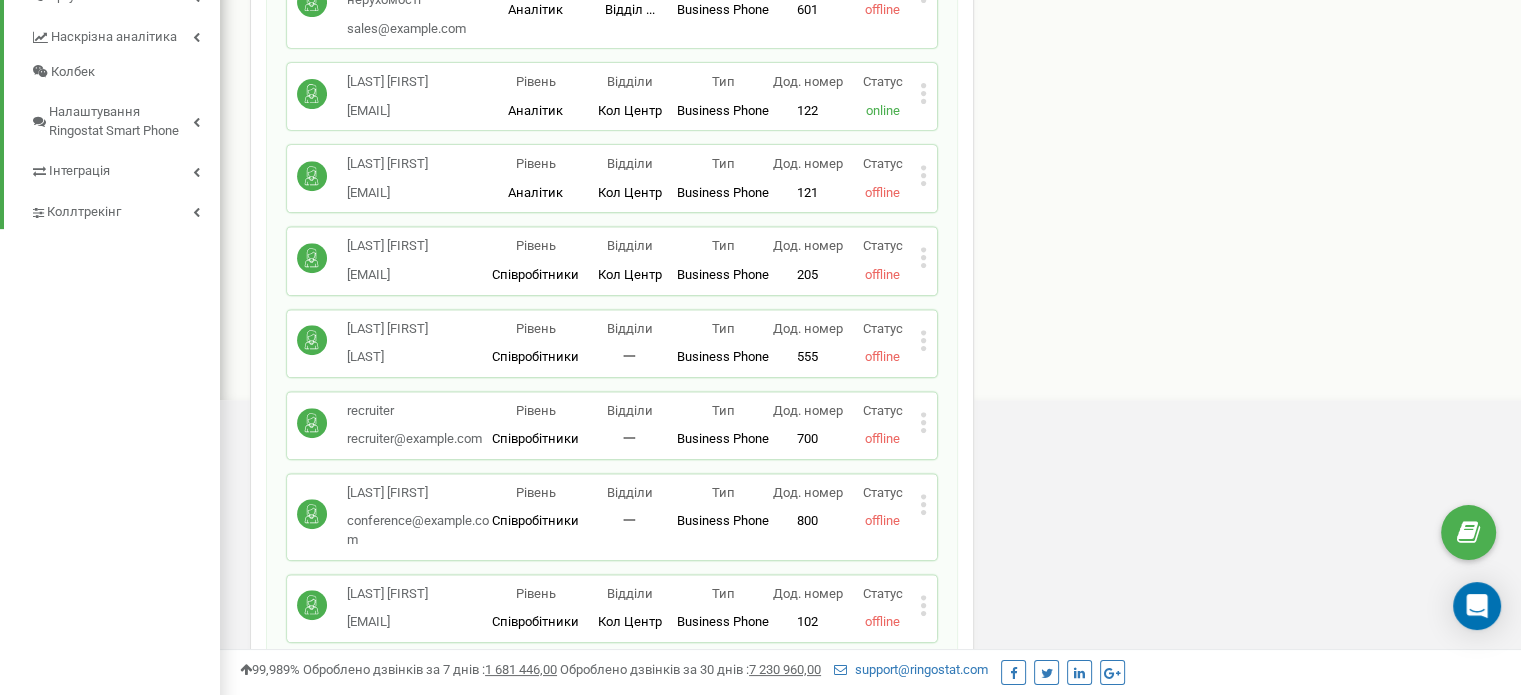drag, startPoint x: 348, startPoint y: 327, endPoint x: 487, endPoint y: 329, distance: 139.01439 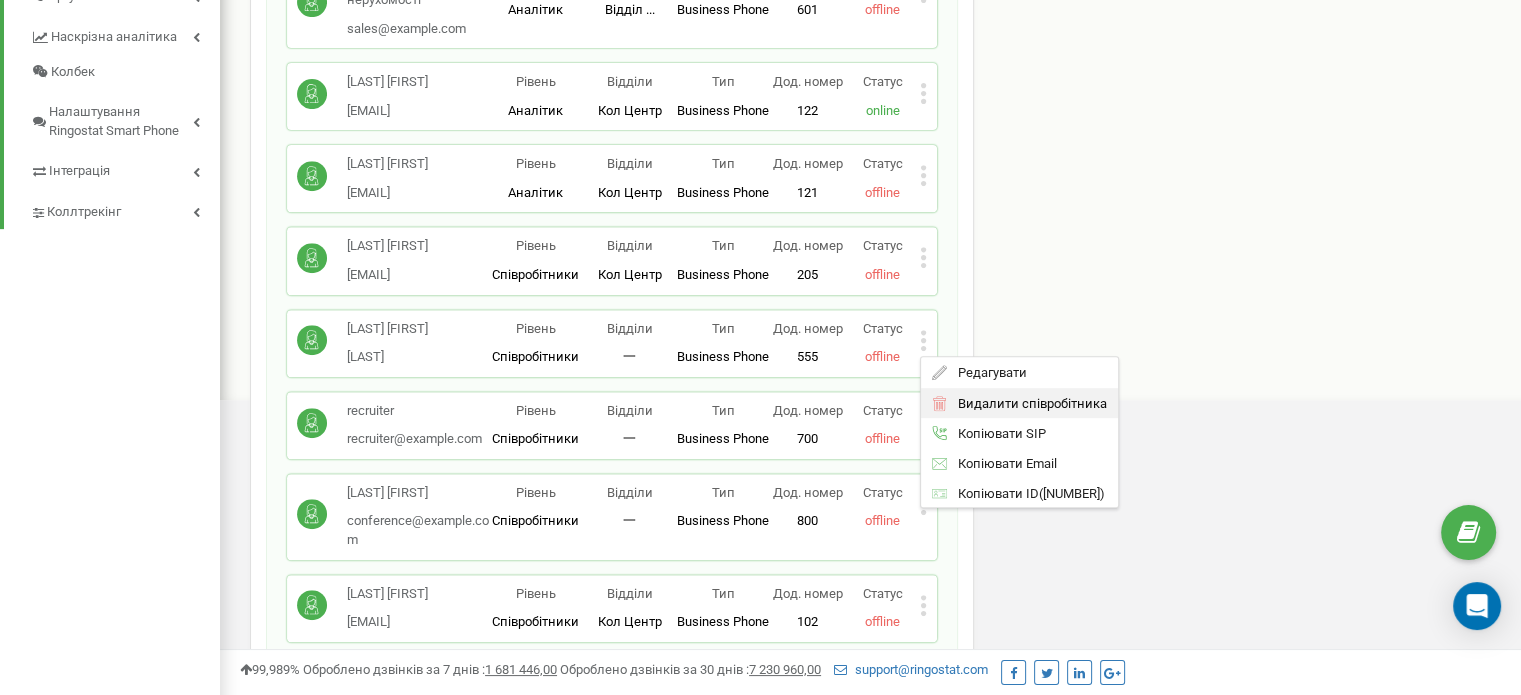 click on "Видалити співробітника" at bounding box center [1026, 403] 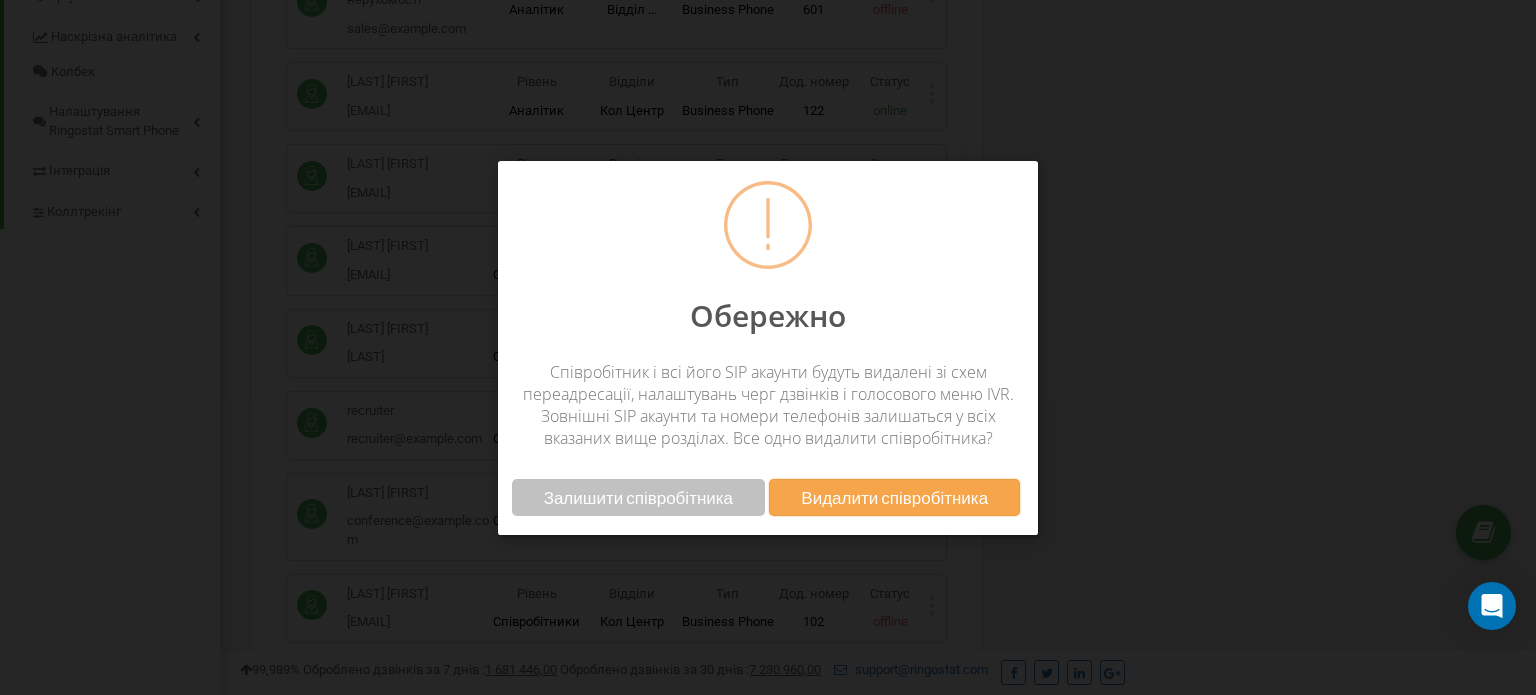 click on "Видалити співробітника" at bounding box center [894, 497] 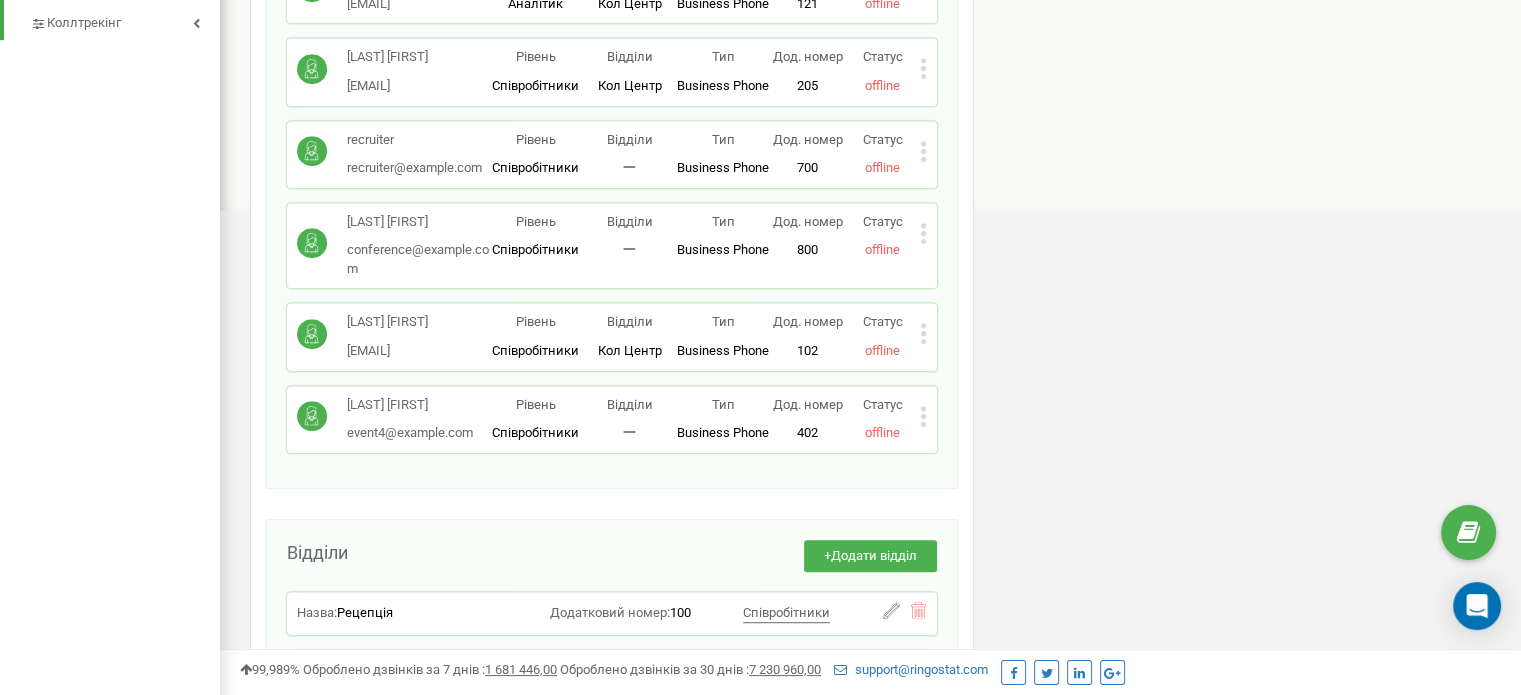 scroll, scrollTop: 1004, scrollLeft: 0, axis: vertical 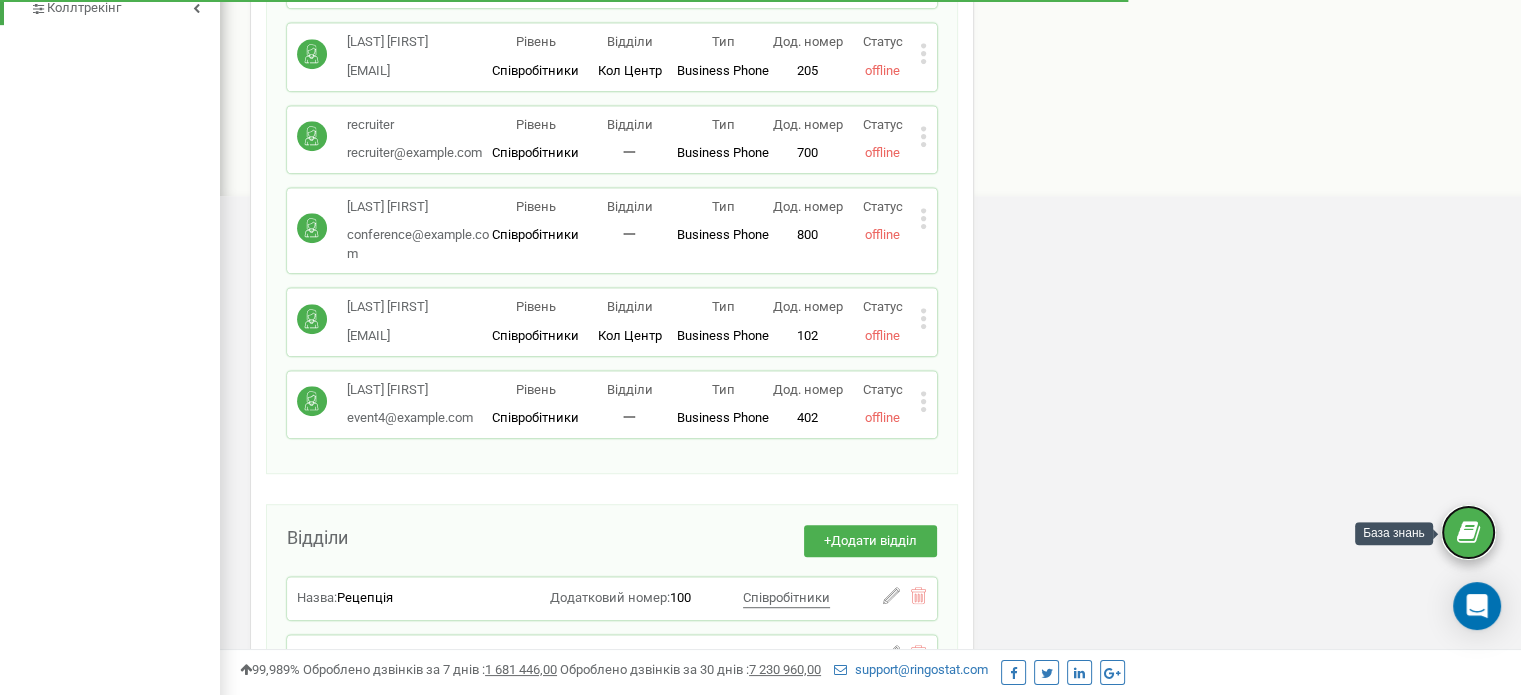 click at bounding box center (1468, 533) 